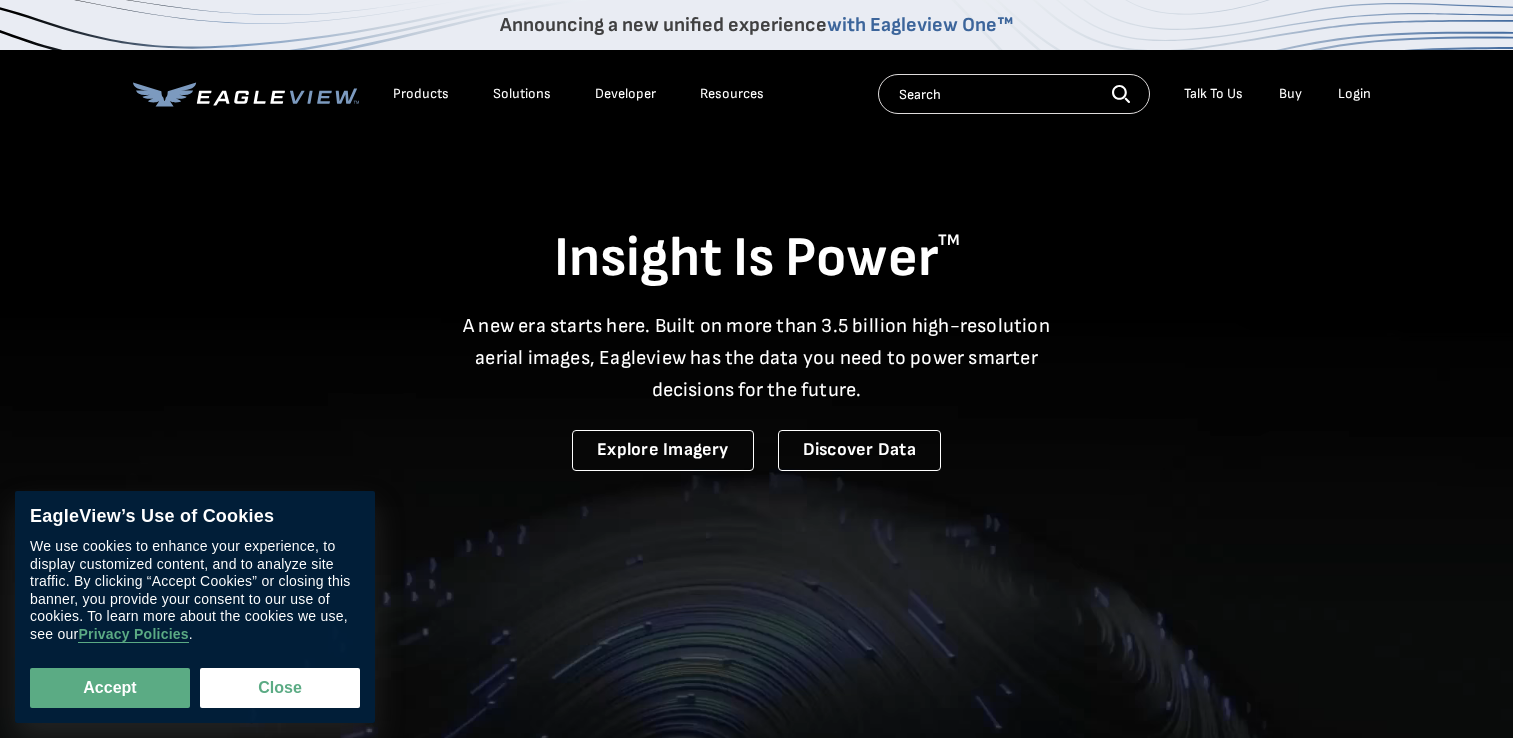 scroll, scrollTop: 0, scrollLeft: 0, axis: both 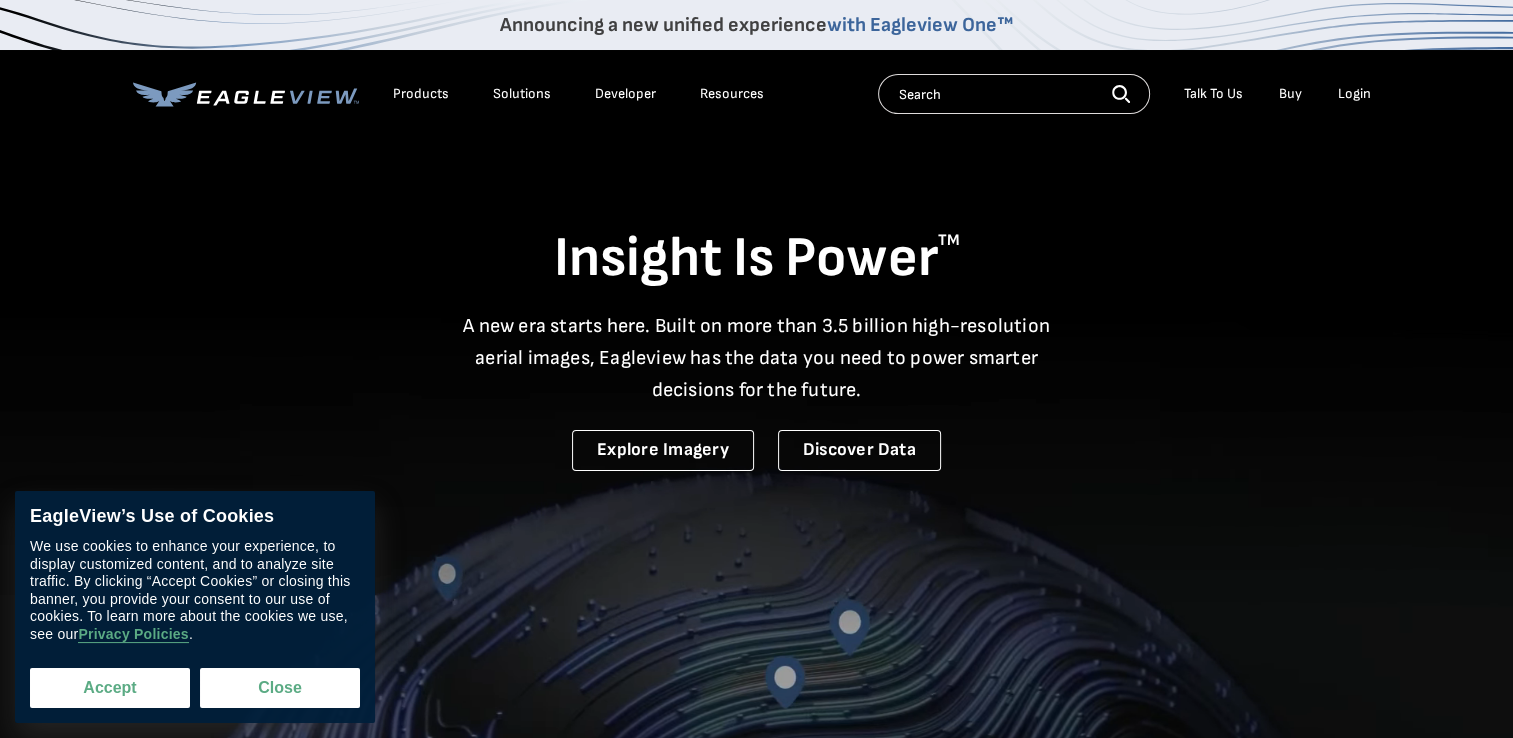 click on "Accept" at bounding box center (110, 688) 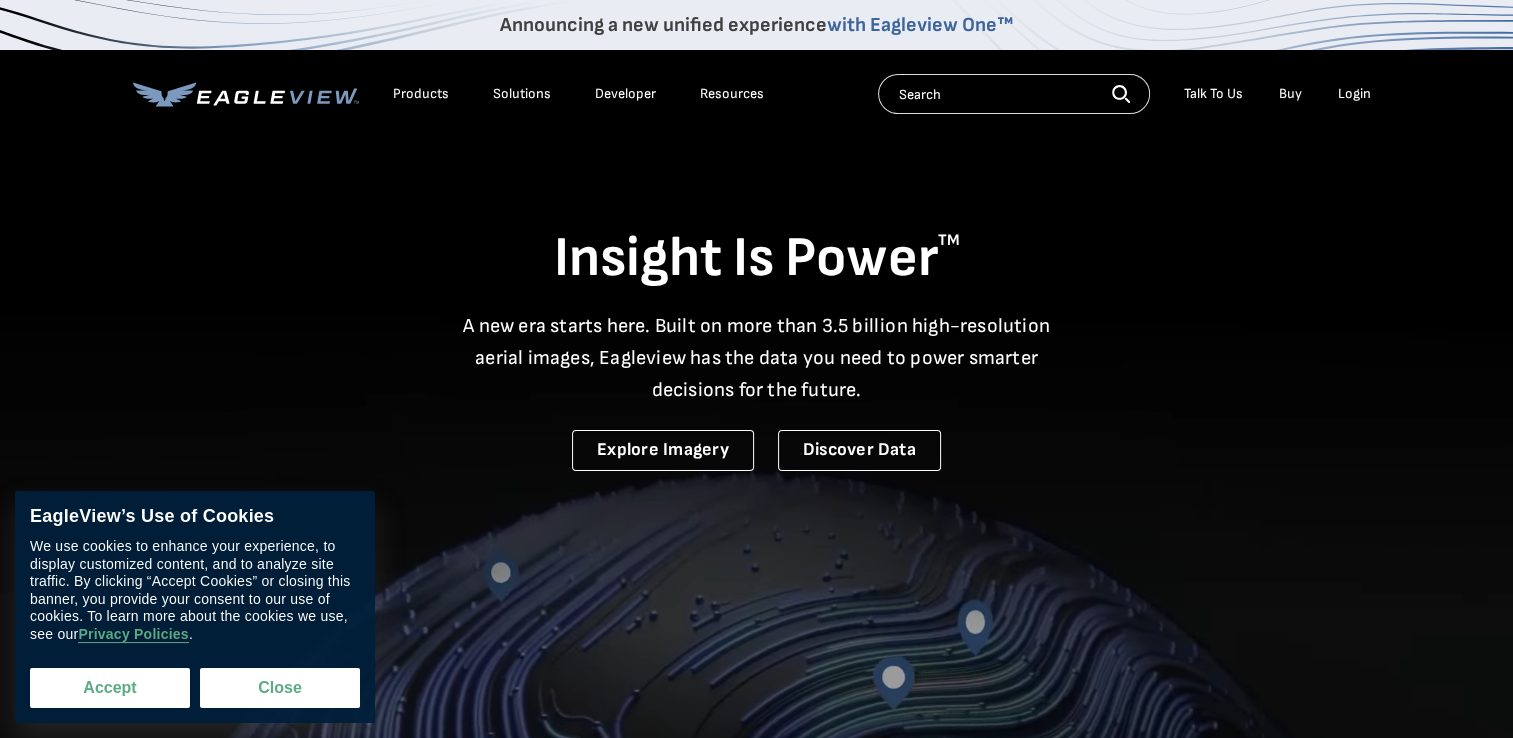 checkbox on "true" 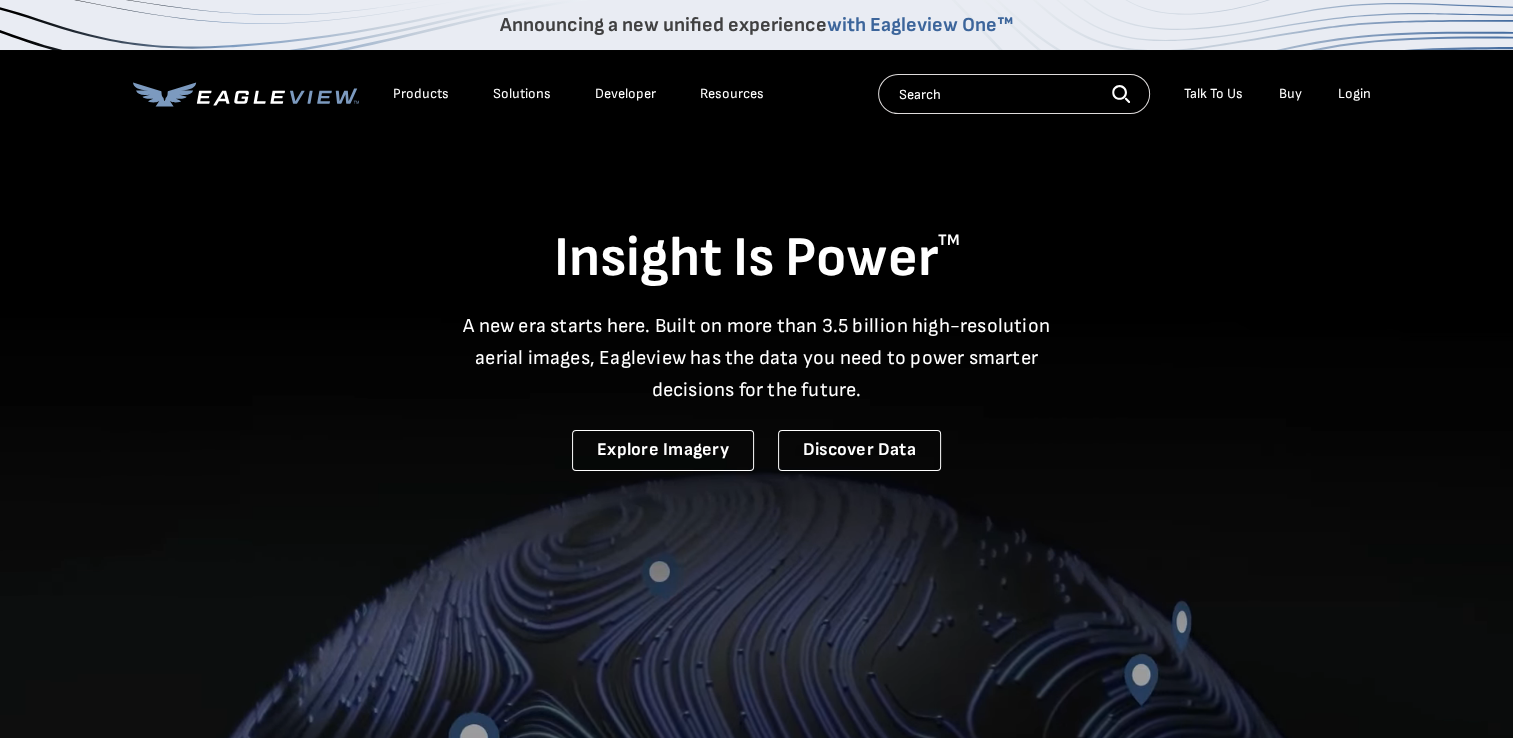click on "Login" at bounding box center (1354, 94) 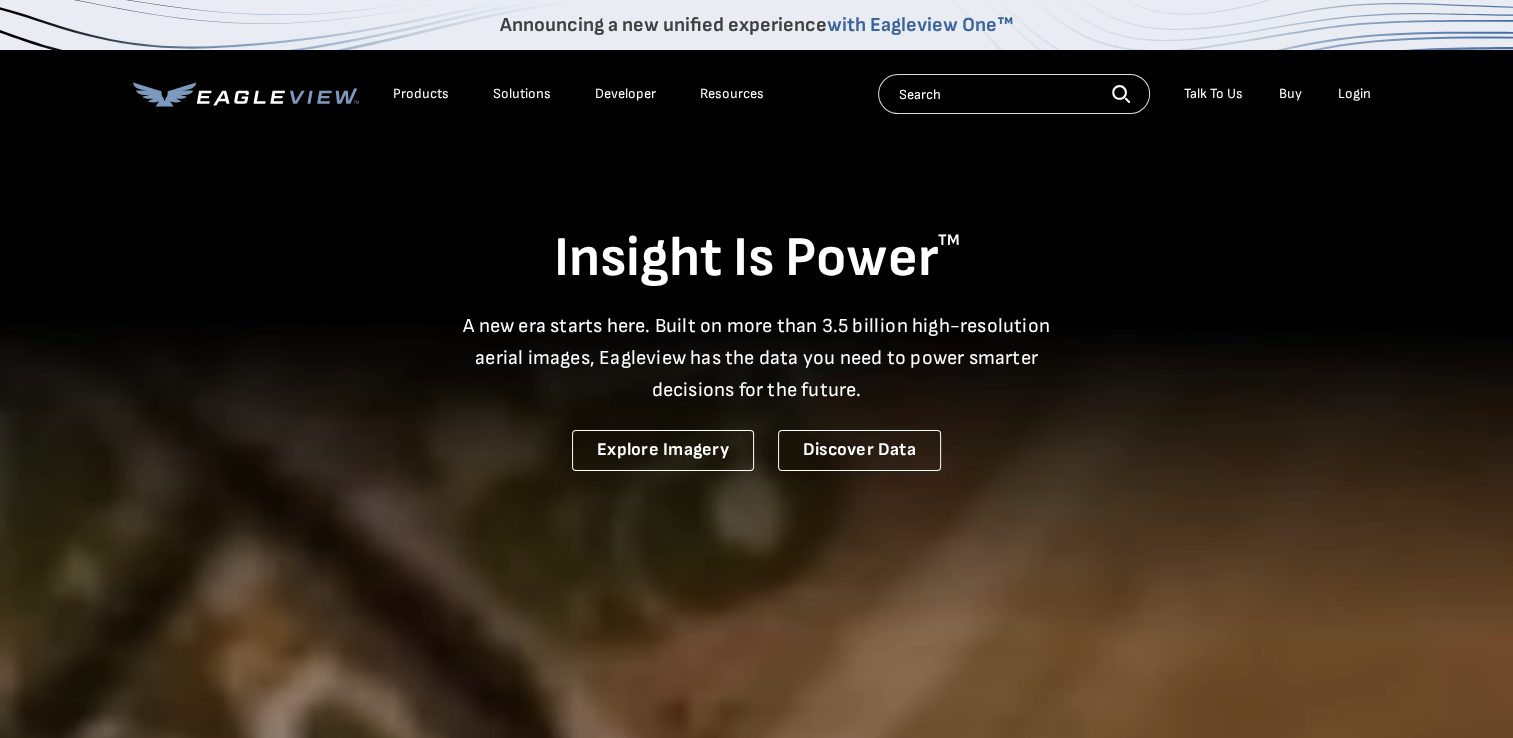 click on "Login" at bounding box center (1354, 94) 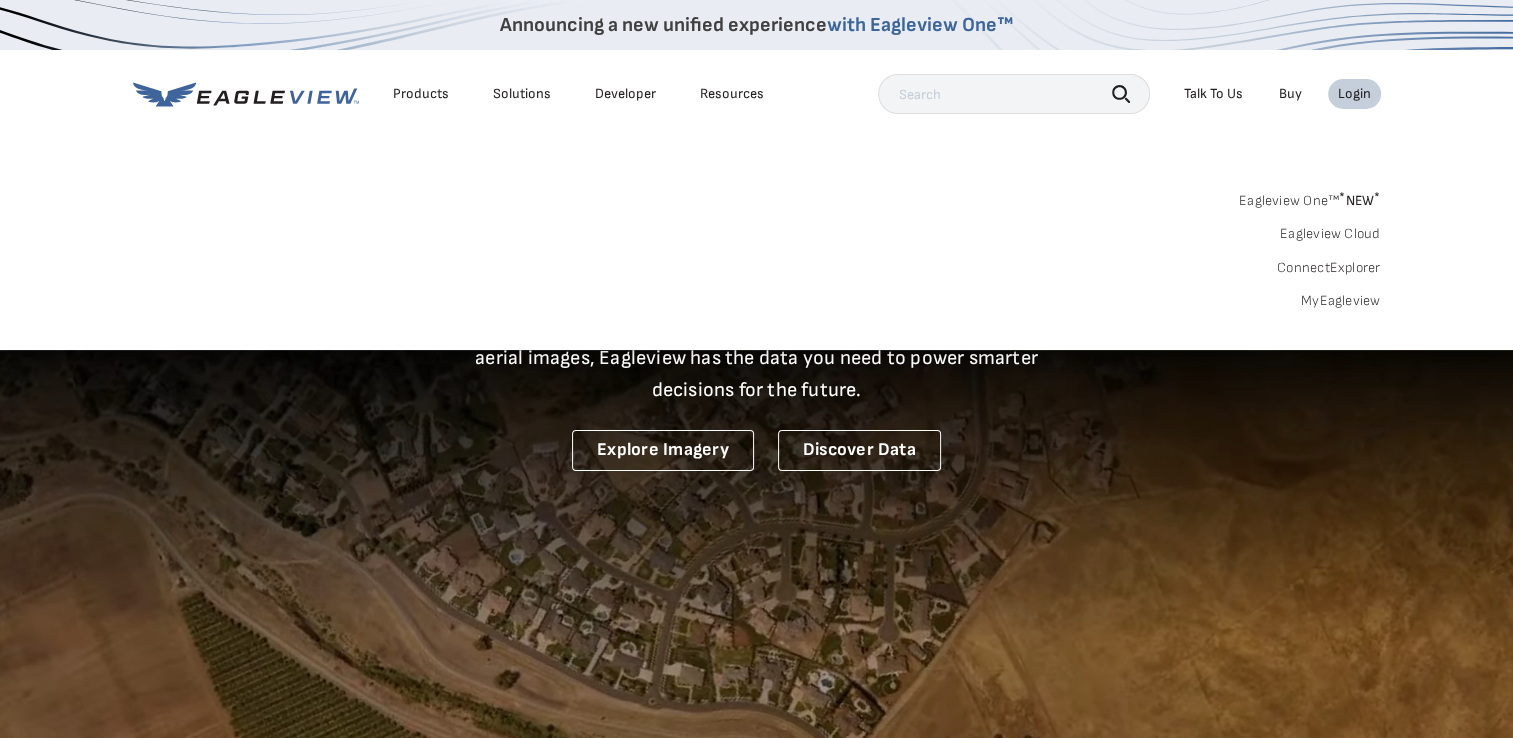 click on "Login" at bounding box center [1354, 94] 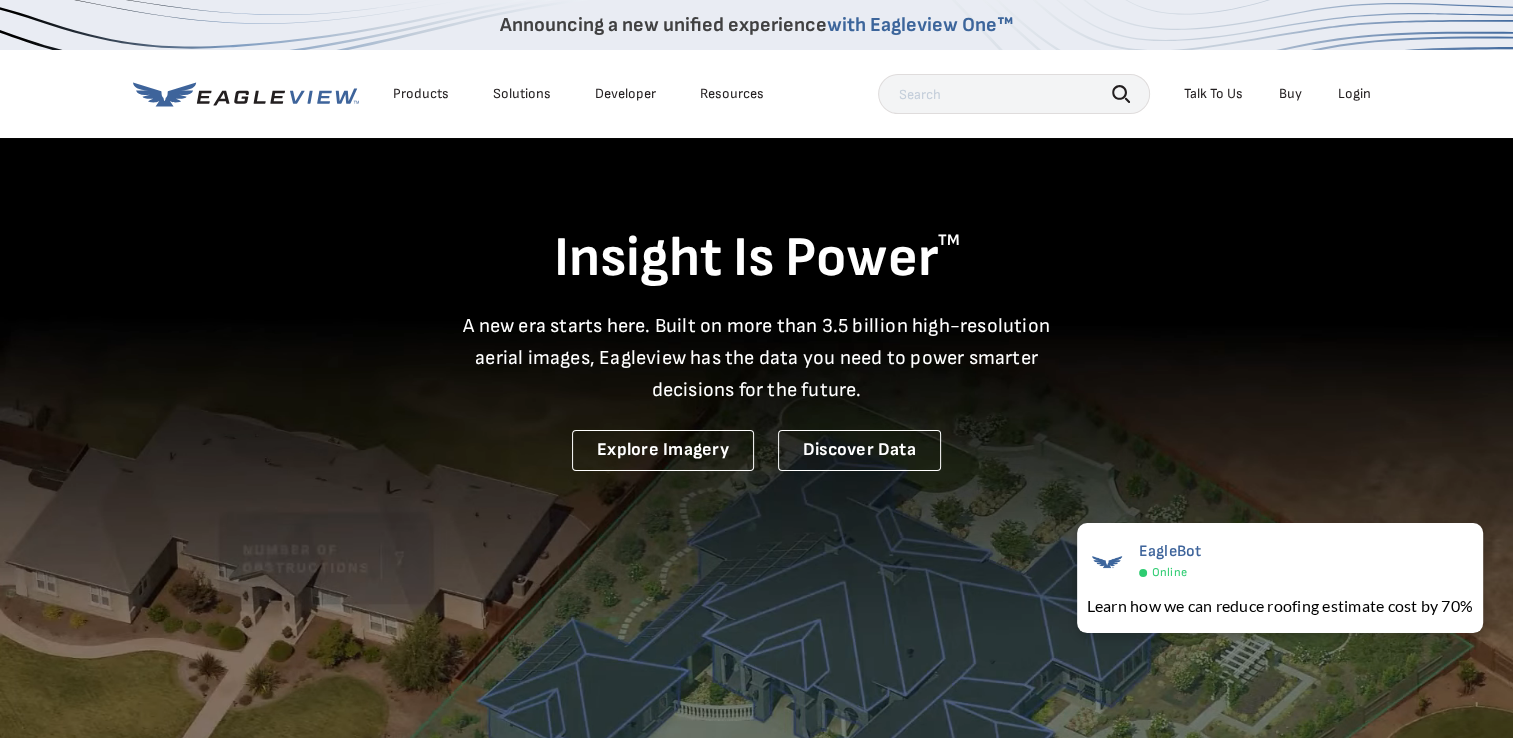 click on "Insight Is Power TM" at bounding box center (757, 259) 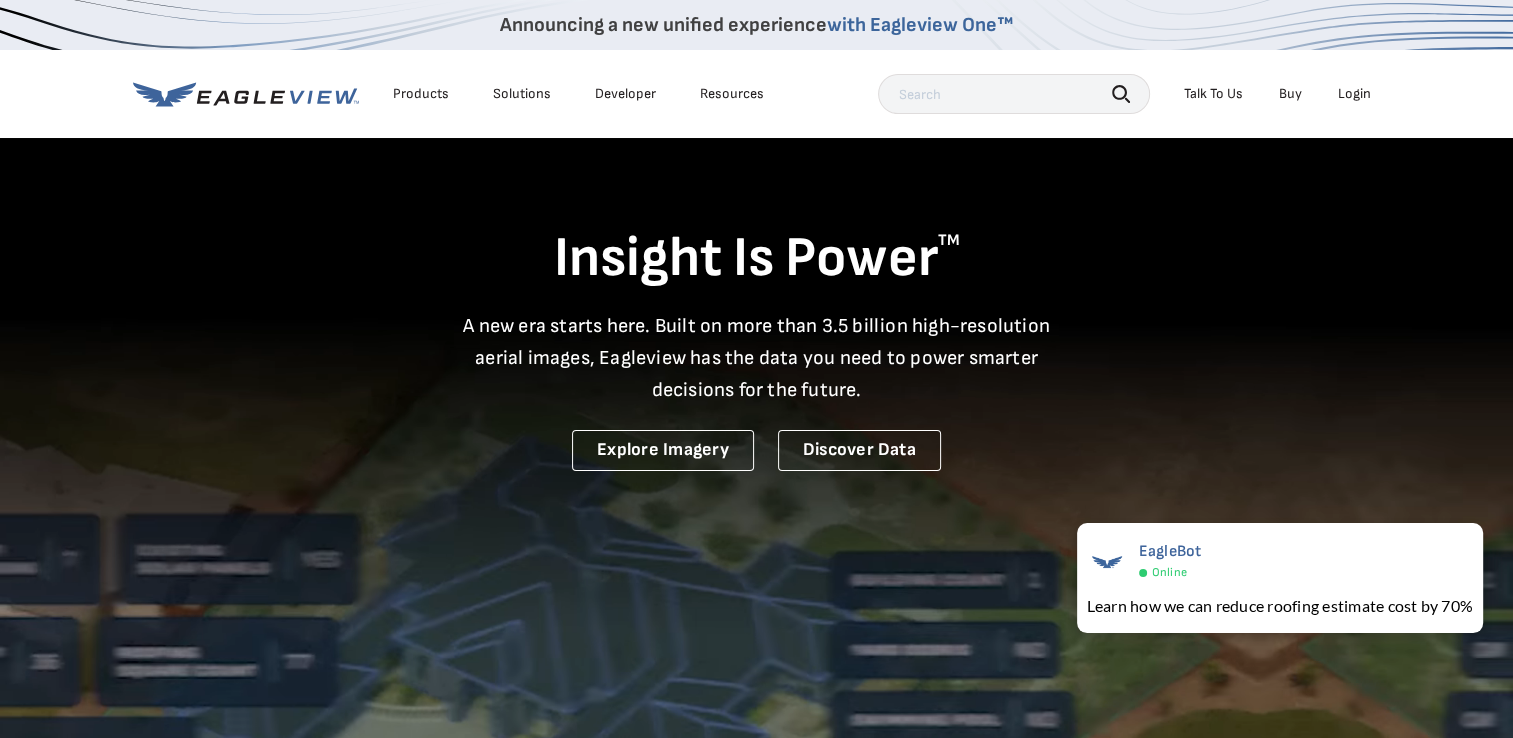 click 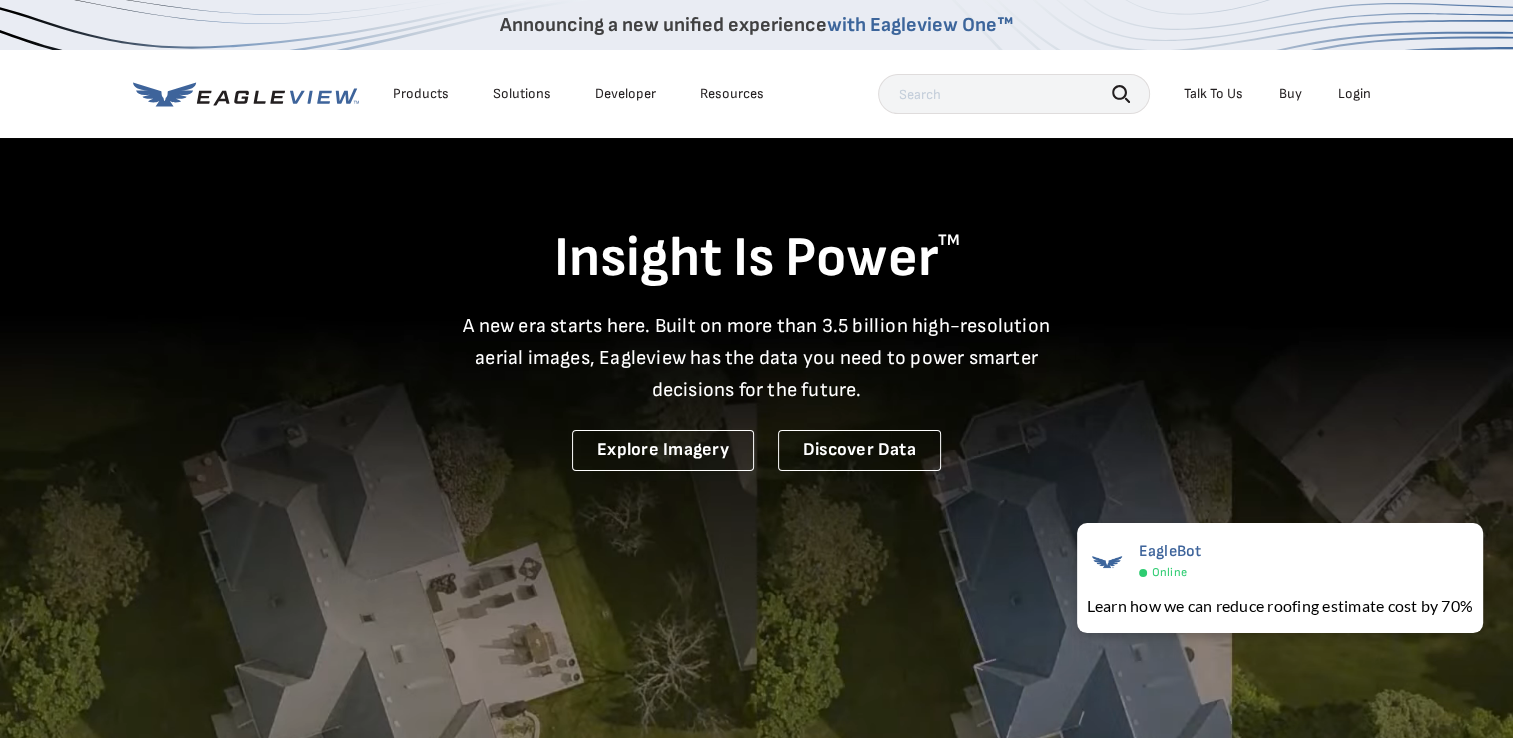 click at bounding box center (1014, 94) 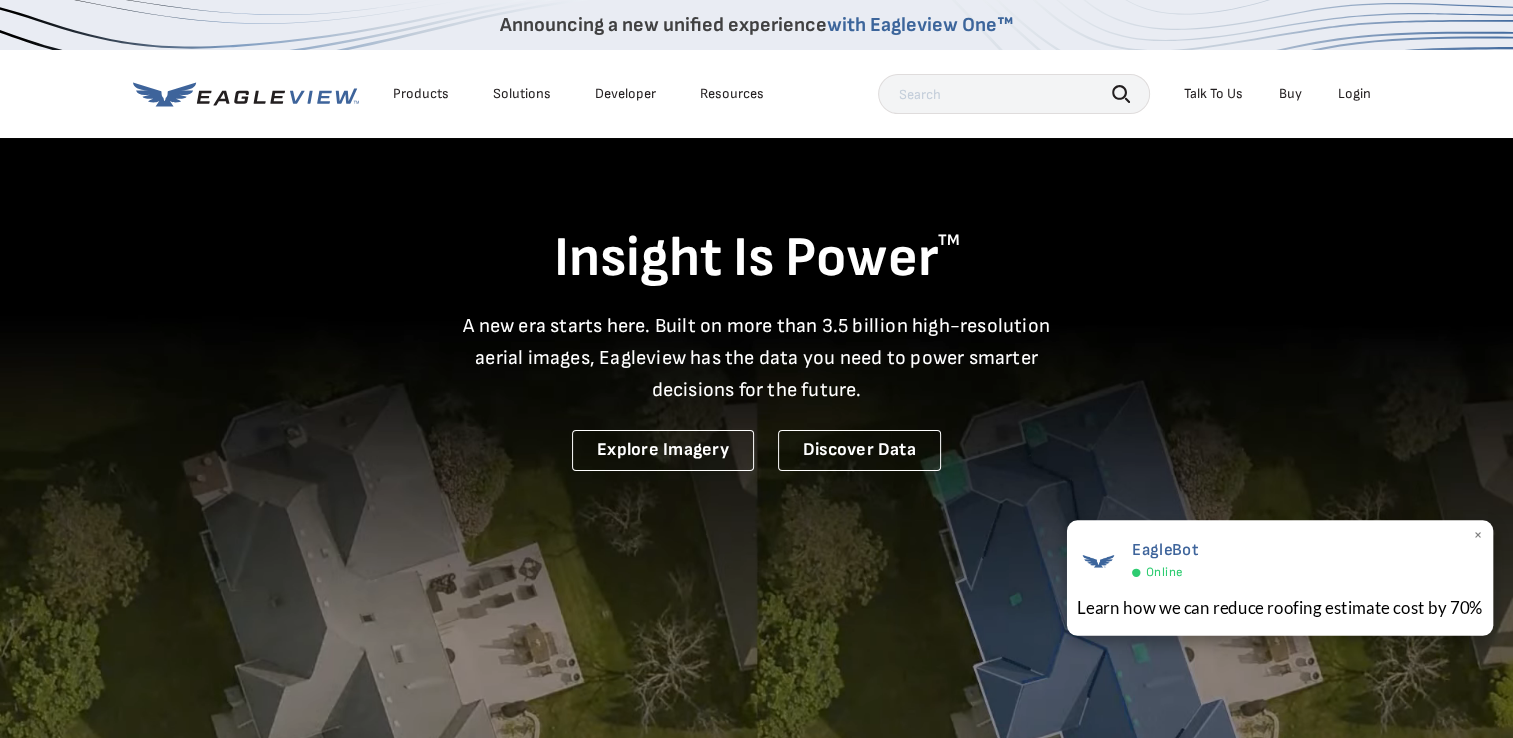 click on "×" at bounding box center [1477, 536] 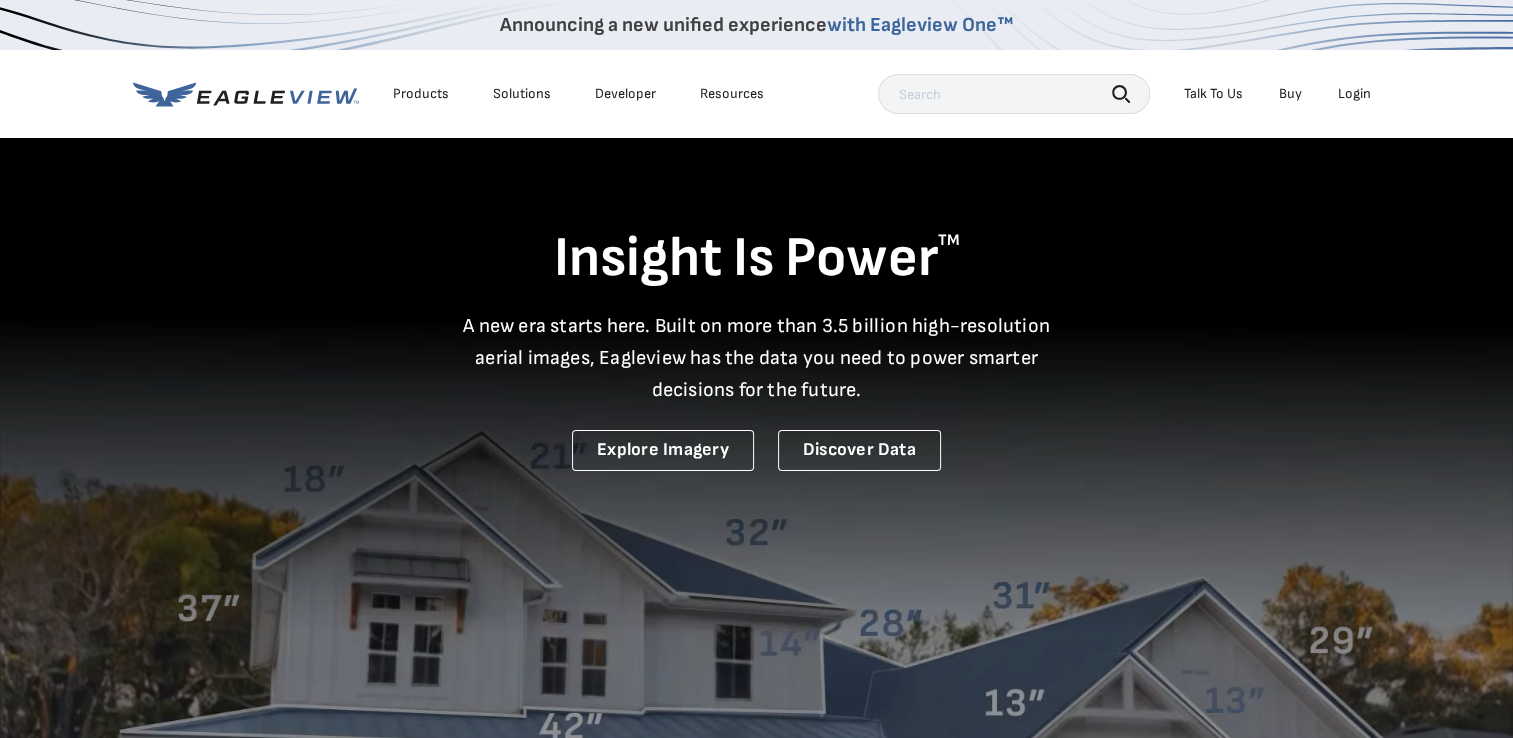 click on "Login" at bounding box center [1354, 94] 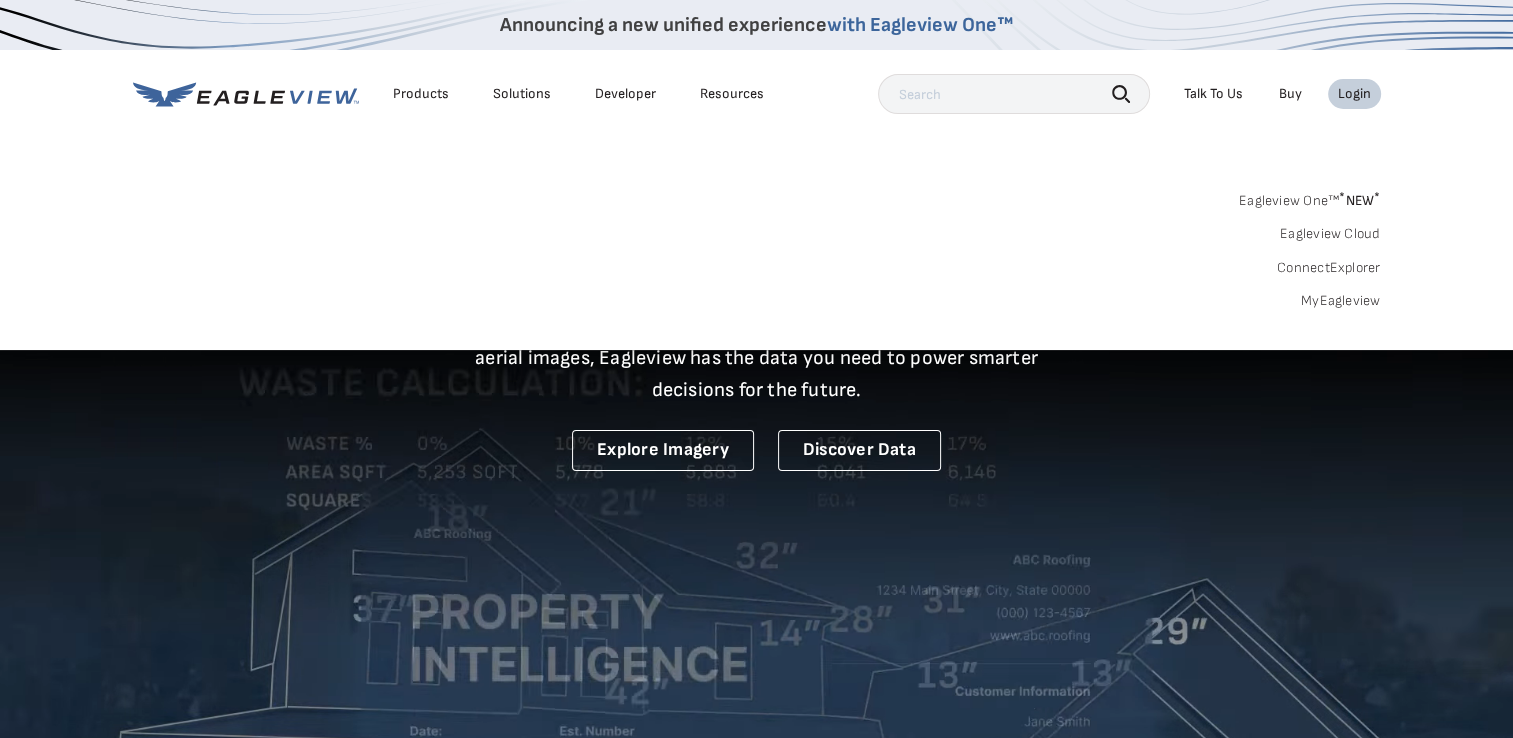 click on "MyEagleview" at bounding box center (1341, 301) 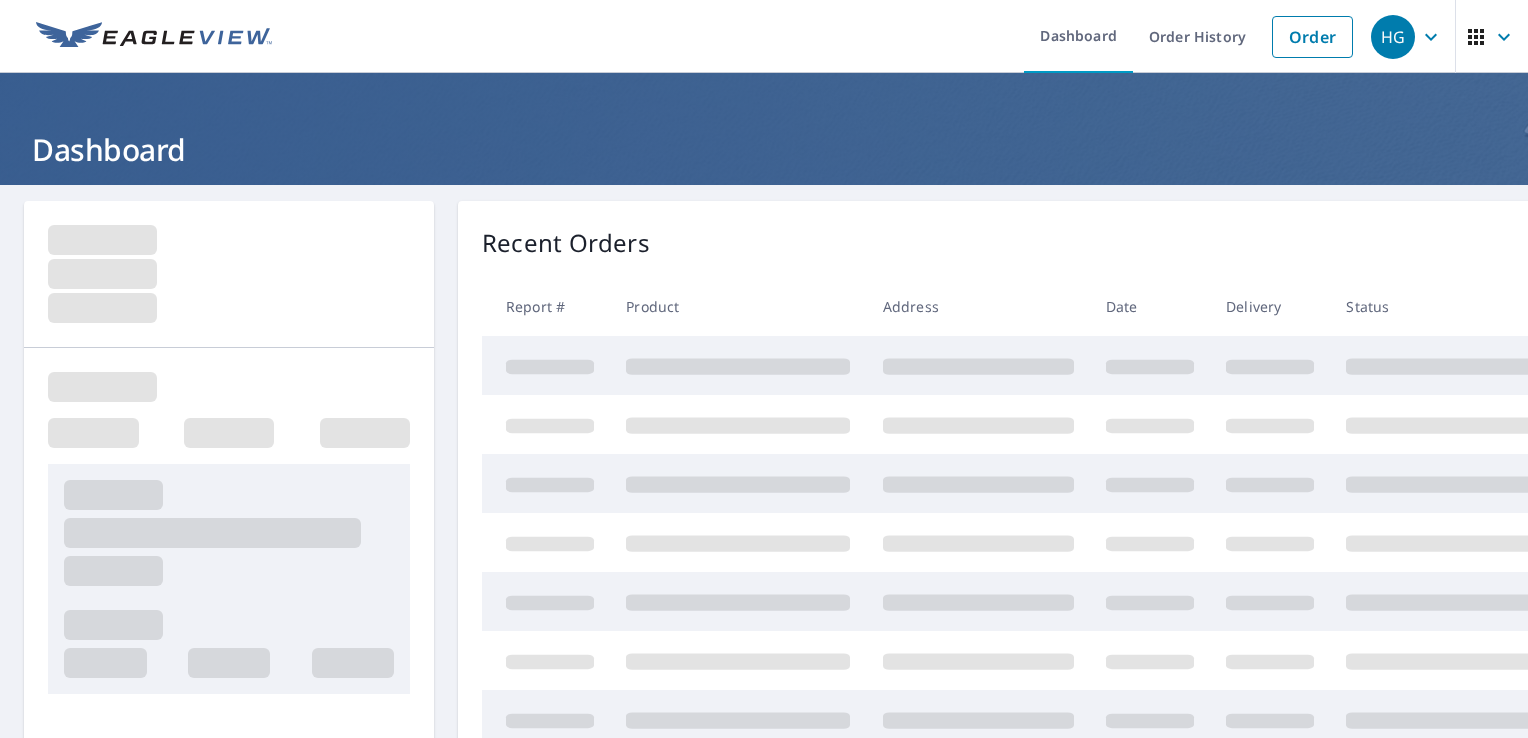 scroll, scrollTop: 0, scrollLeft: 0, axis: both 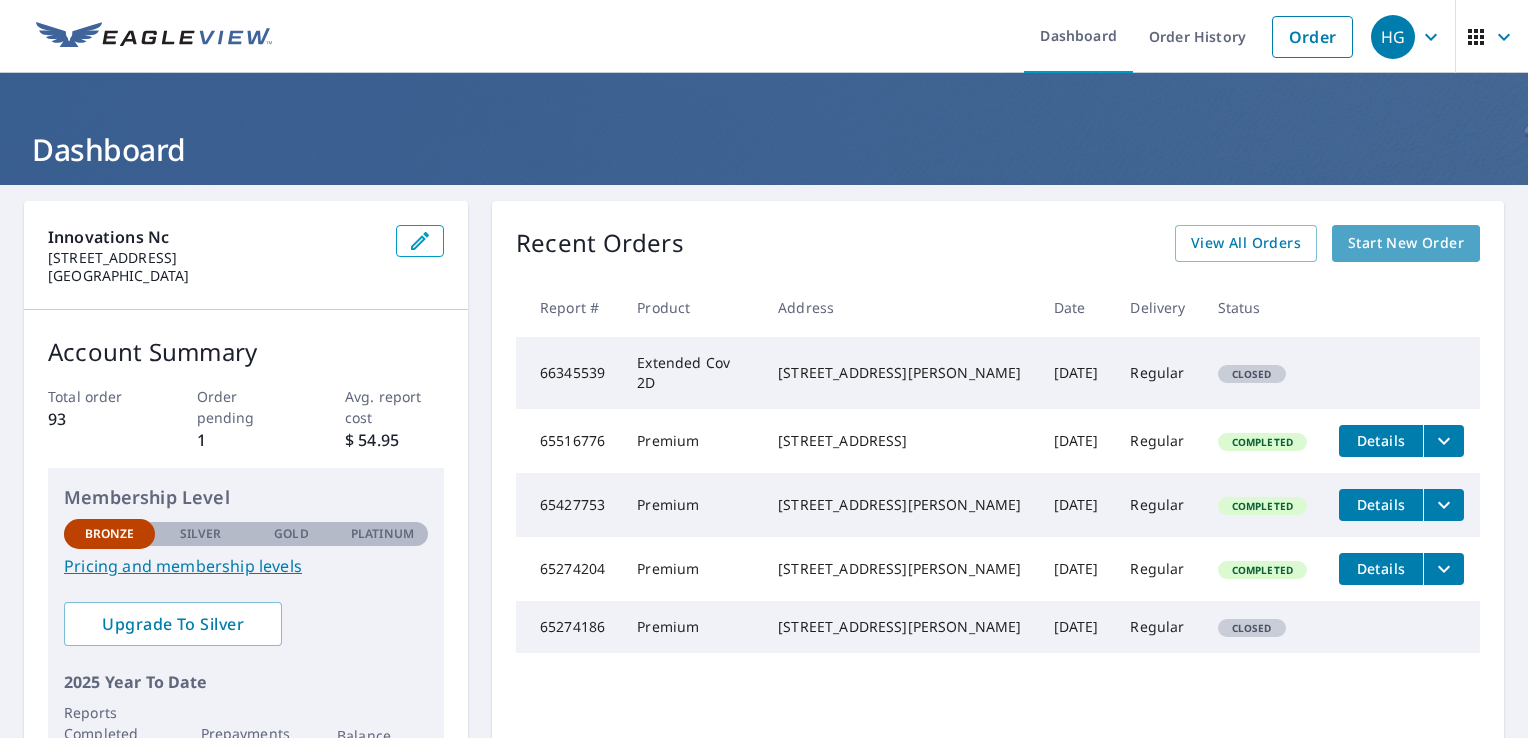 click on "Start New Order" at bounding box center [1406, 243] 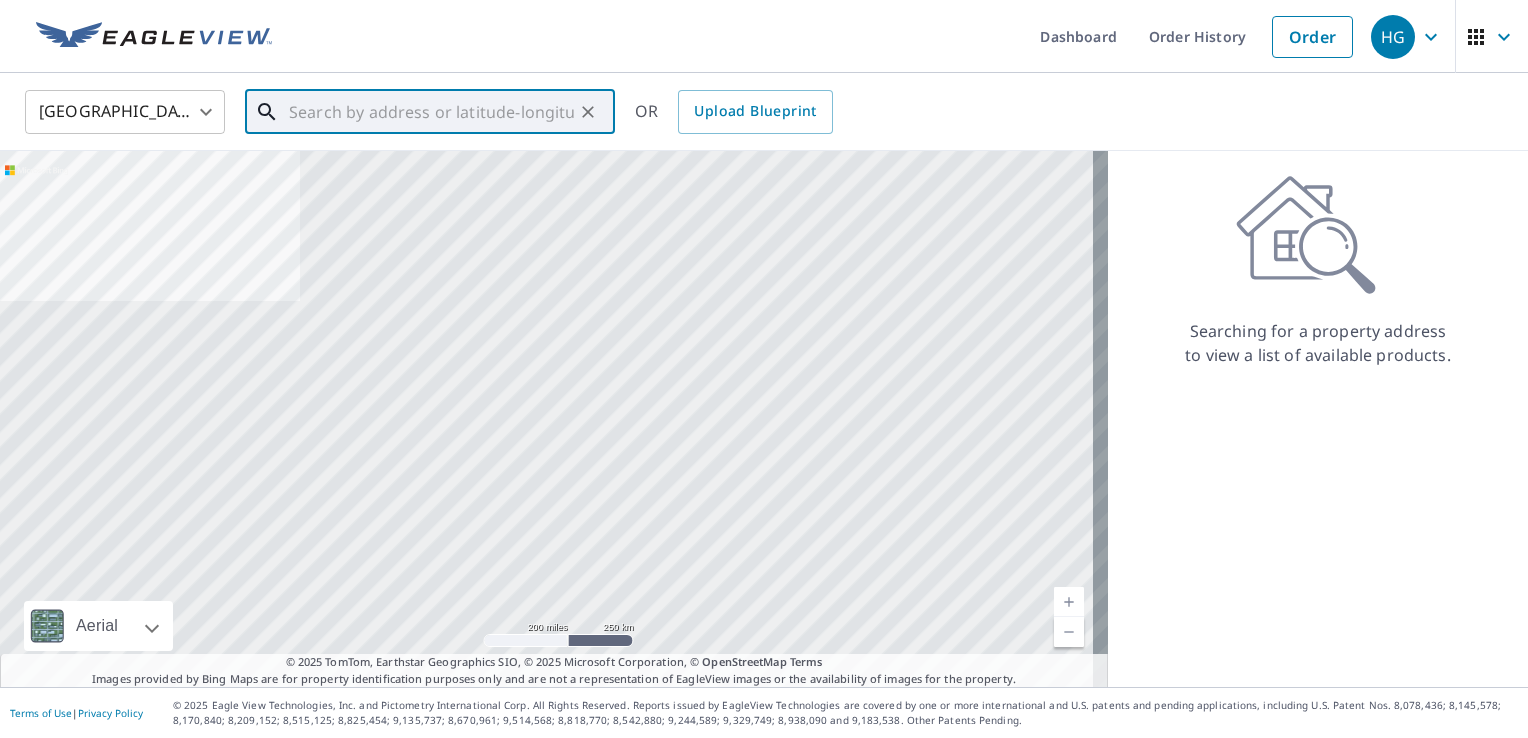 click at bounding box center [431, 112] 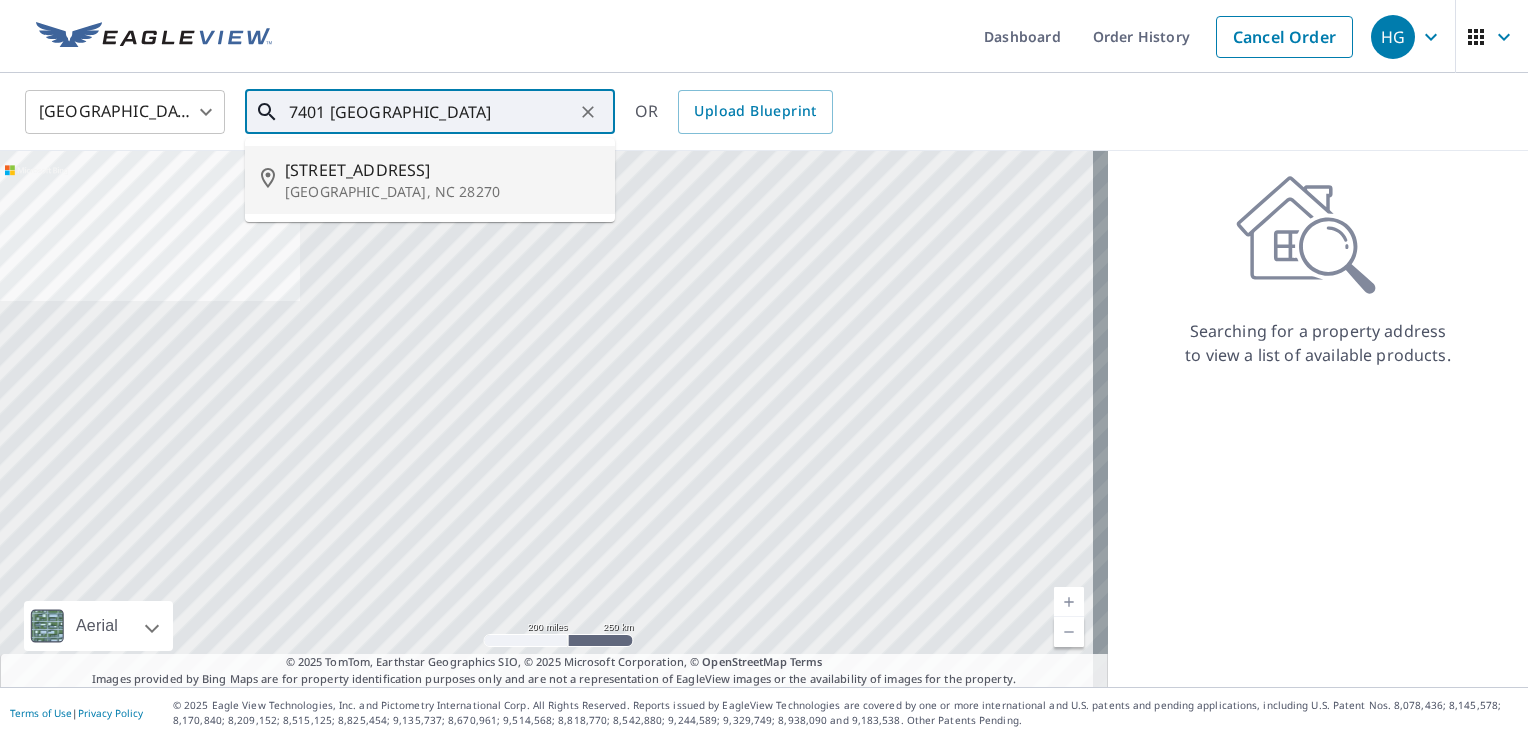 click on "[STREET_ADDRESS]" at bounding box center [442, 170] 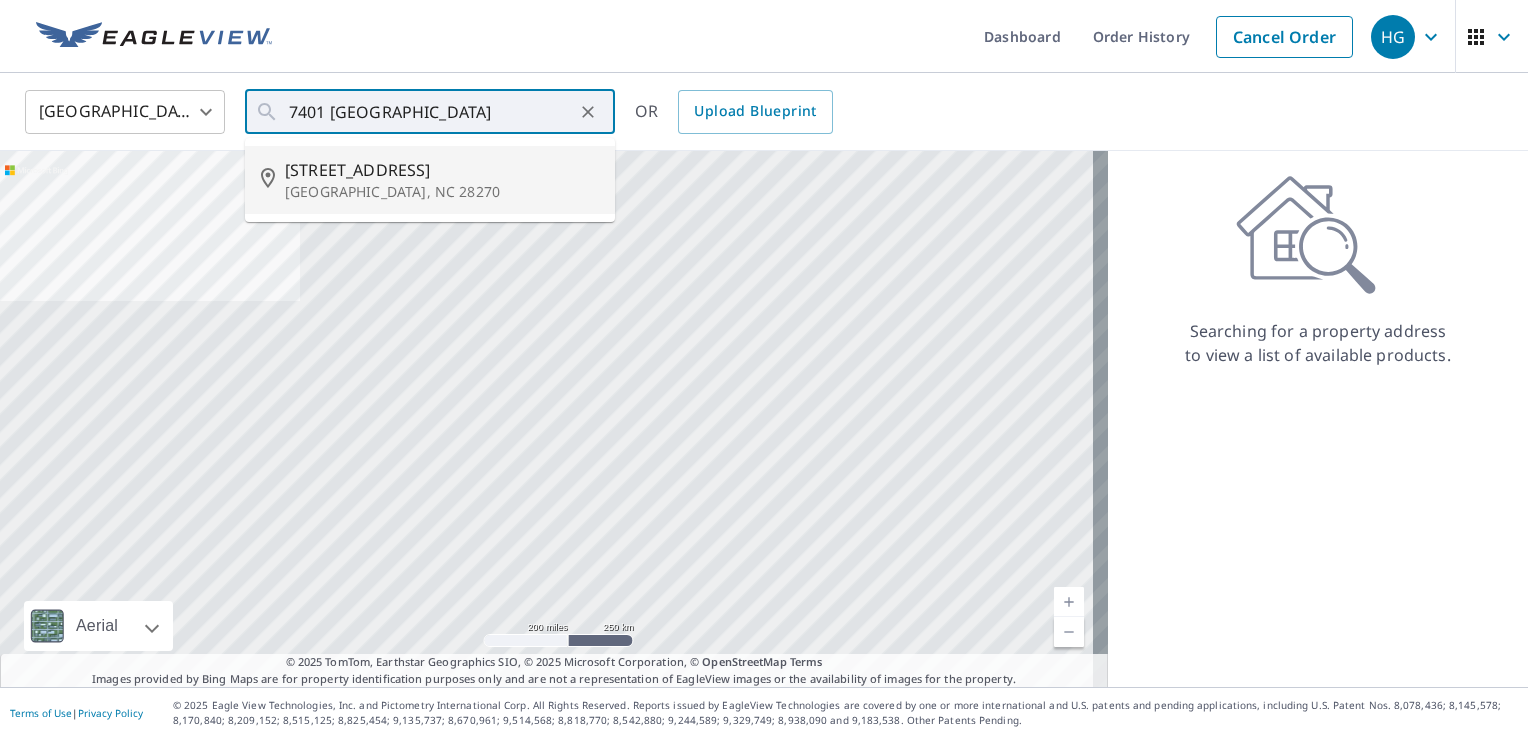 type on "[STREET_ADDRESS][PERSON_NAME]" 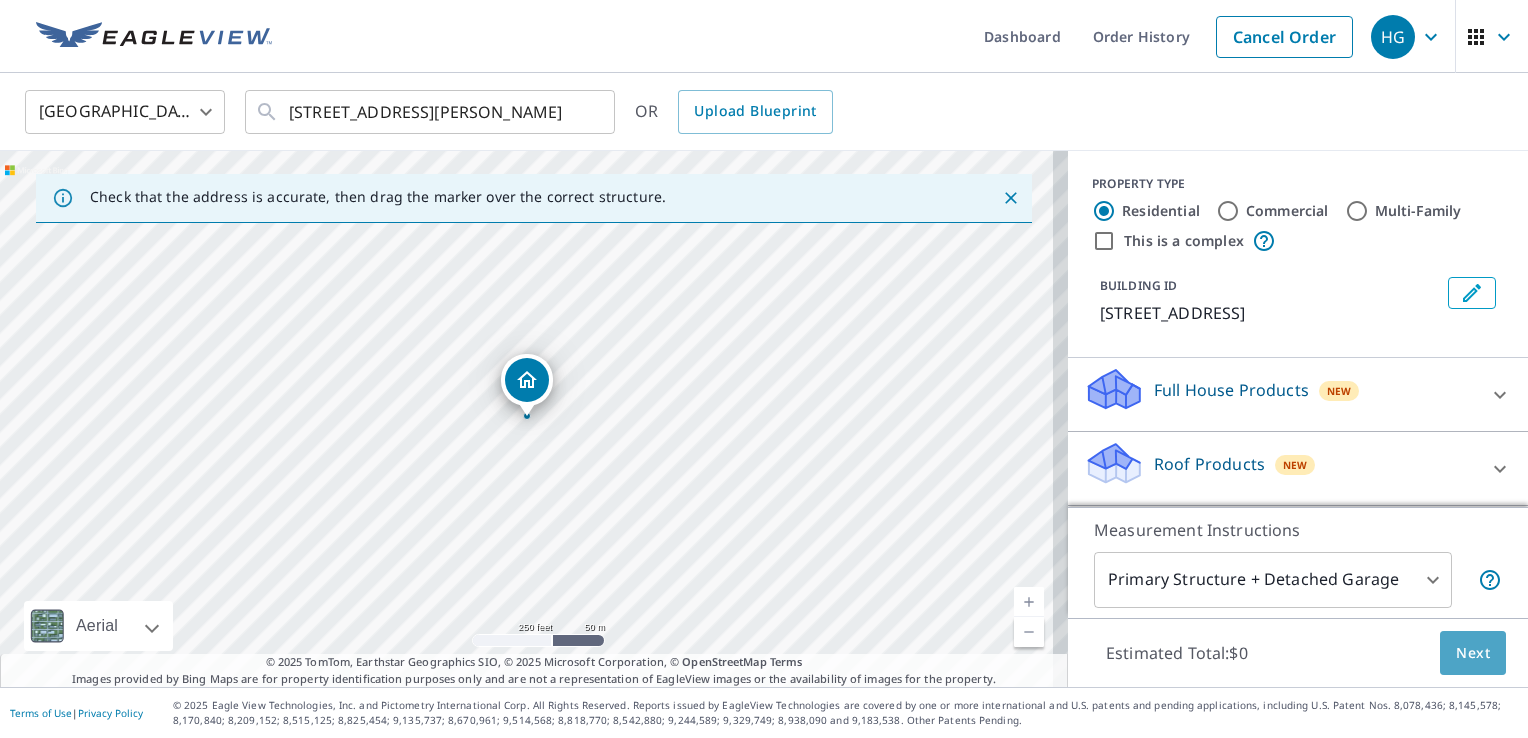 click on "Next" at bounding box center (1473, 653) 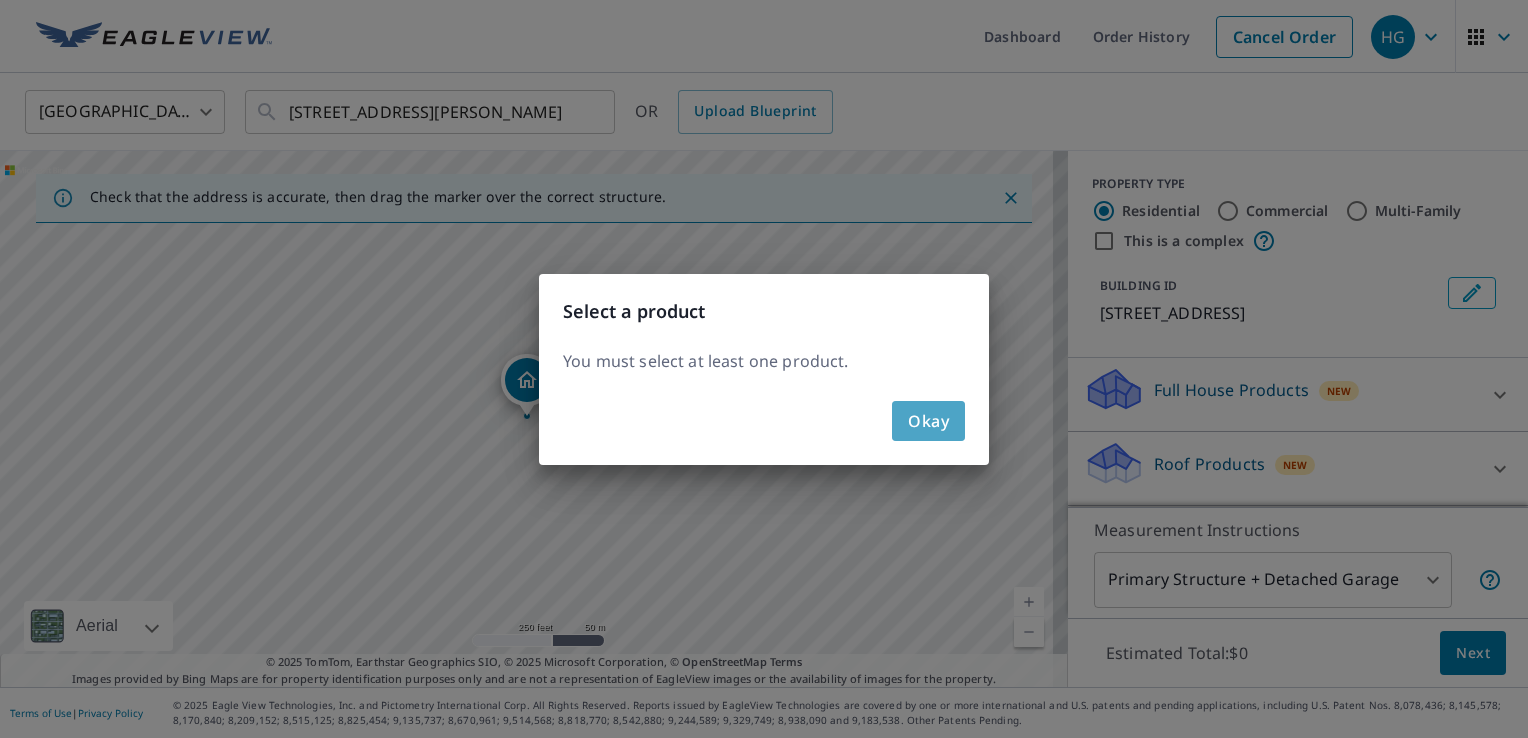 click on "Okay" at bounding box center (928, 421) 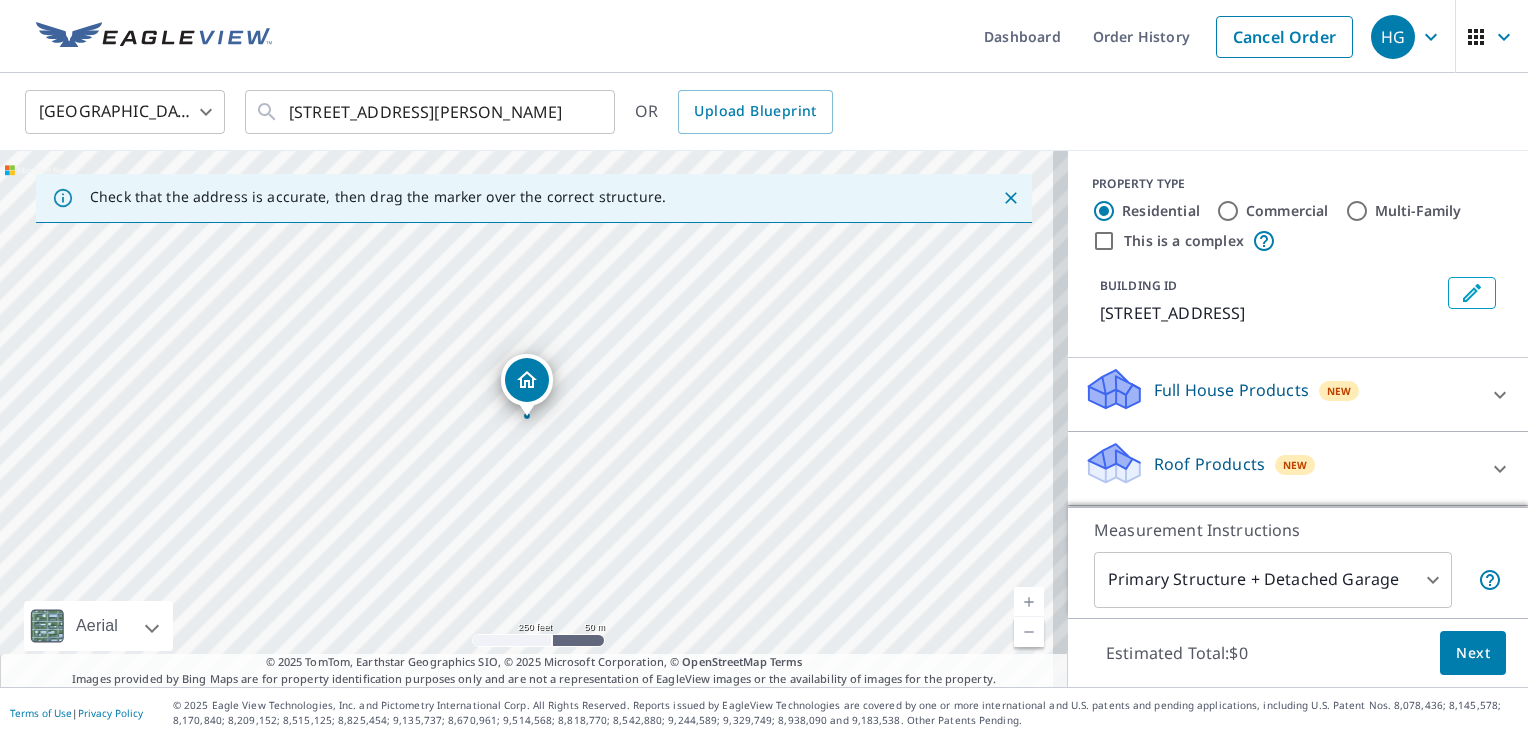 scroll, scrollTop: 145, scrollLeft: 0, axis: vertical 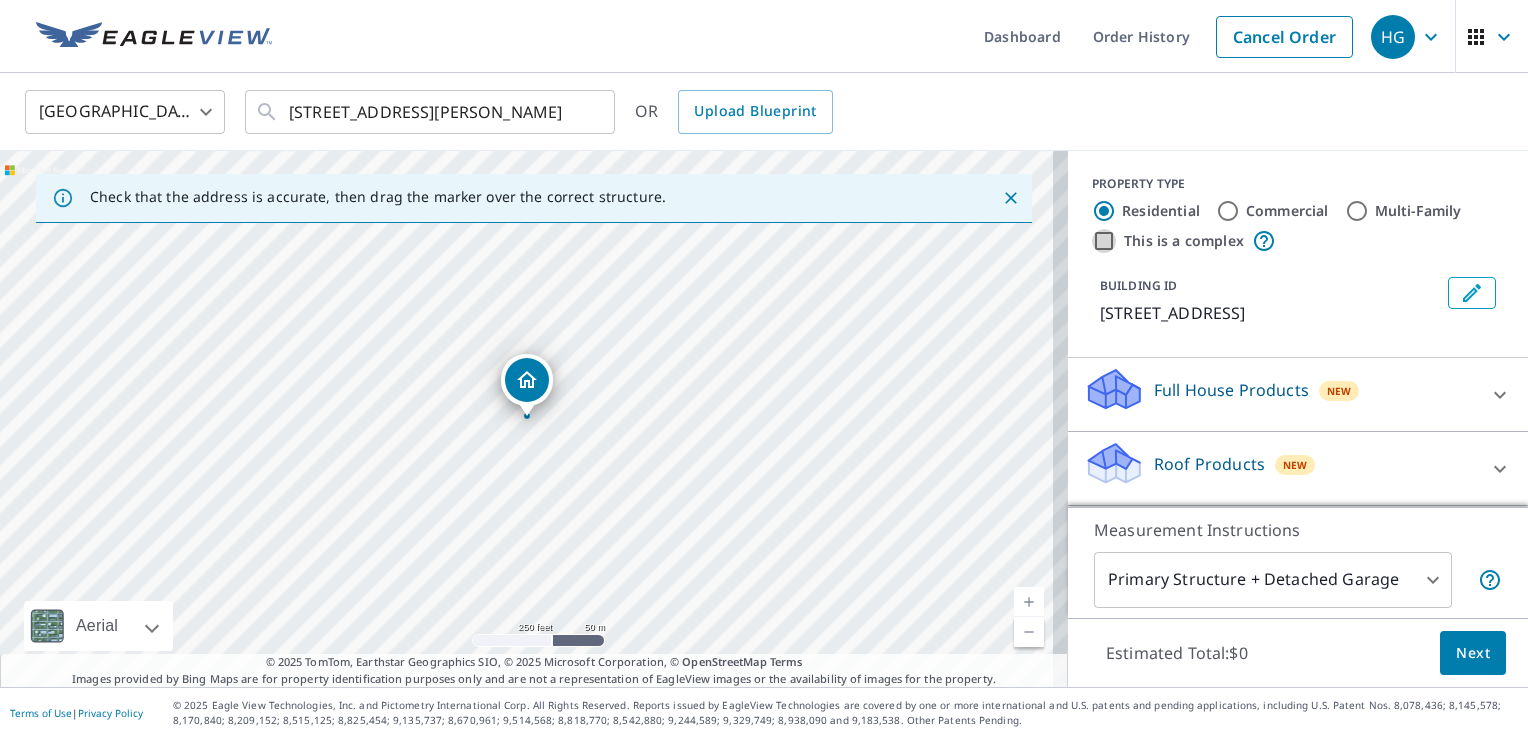 click on "This is a complex" at bounding box center [1104, 241] 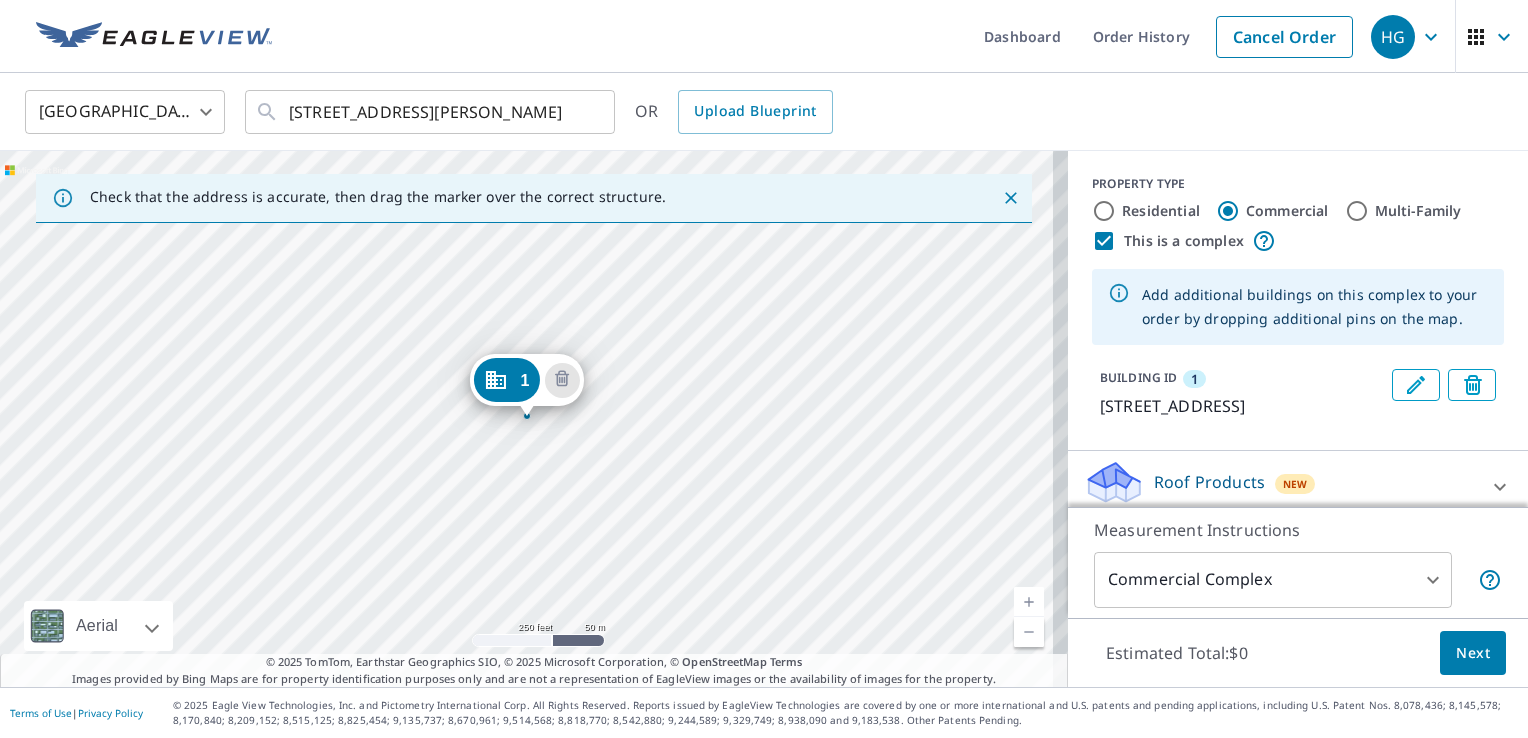 click on "Residential" at bounding box center (1104, 211) 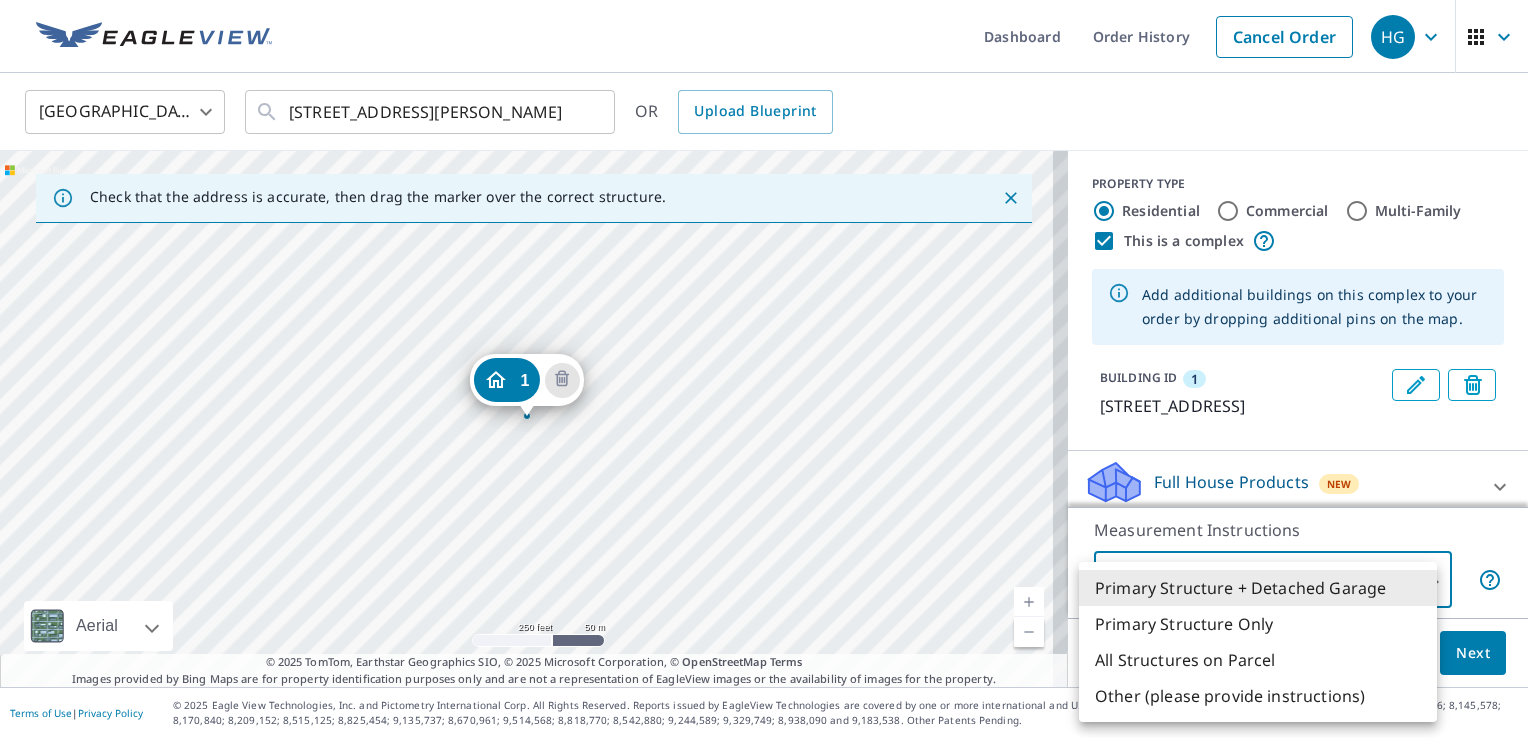 click on "HG HG
Dashboard Order History Cancel Order HG [GEOGRAPHIC_DATA] [GEOGRAPHIC_DATA] ​ [STREET_ADDRESS][PERSON_NAME] ​ OR Upload Blueprint Check that the address is accurate, then drag the marker over the correct structure. [STREET_ADDRESS][PERSON_NAME] A standard road map Aerial A detailed look from above Labels Labels 250 feet 50 m © 2025 TomTom, © Vexcel Imaging, © 2025 Microsoft Corporation,  © OpenStreetMap Terms © 2025 TomTom, Earthstar Geographics SIO, © 2025 Microsoft Corporation, ©   OpenStreetMap   Terms Images provided by Bing Maps are for property identification purposes only and are not a representation of EagleView images or the availability of images for the property. PROPERTY TYPE Residential Commercial Multi-Family This is a complex Add additional buildings on this complex to your order by dropping additional pins on the map. BUILDING ID 1 [STREET_ADDRESS] Full House Products New Full House™ $105 Roof Products New Premium $32.75 - $87 $18 Gutter" at bounding box center [764, 369] 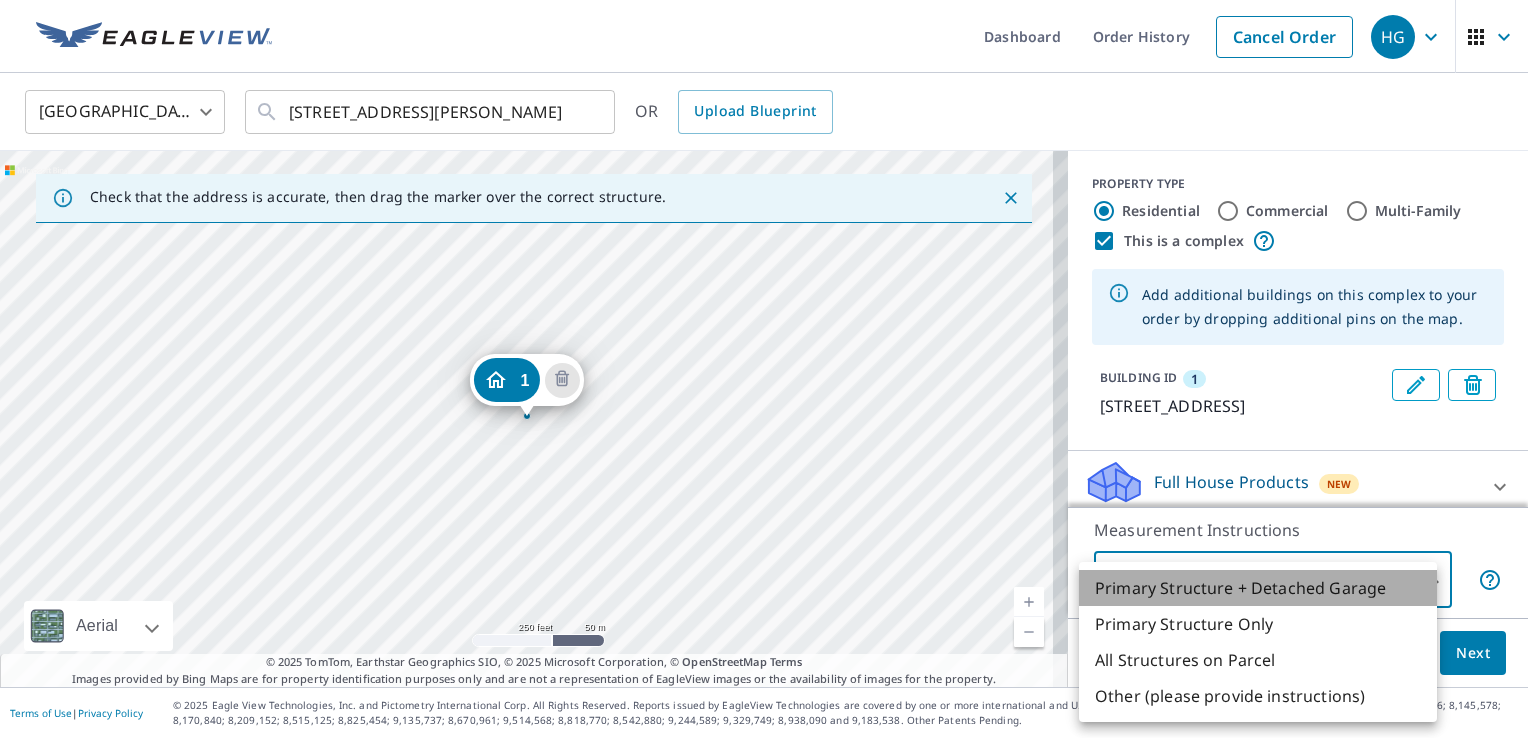 click on "Primary Structure + Detached Garage" at bounding box center [1258, 588] 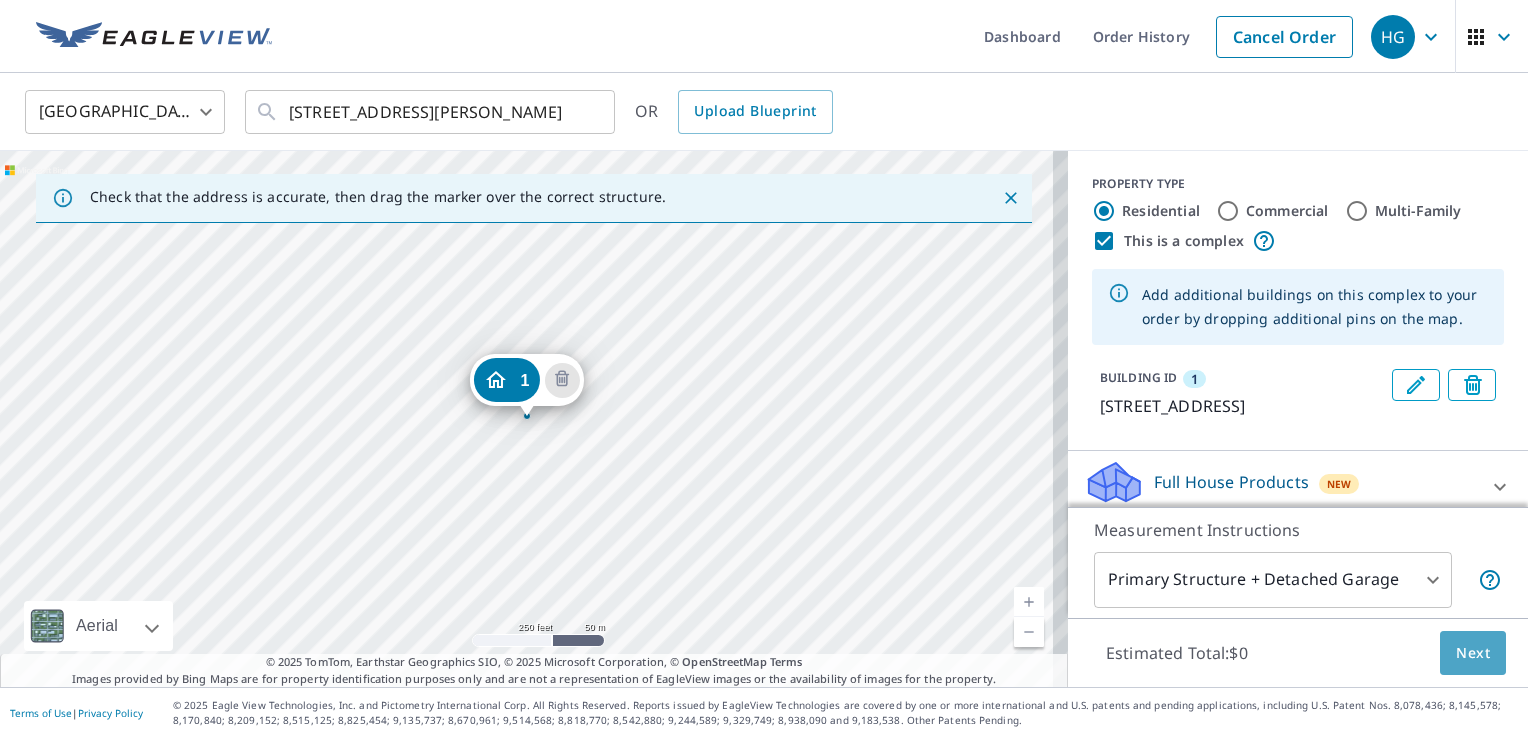 click on "Next" at bounding box center [1473, 653] 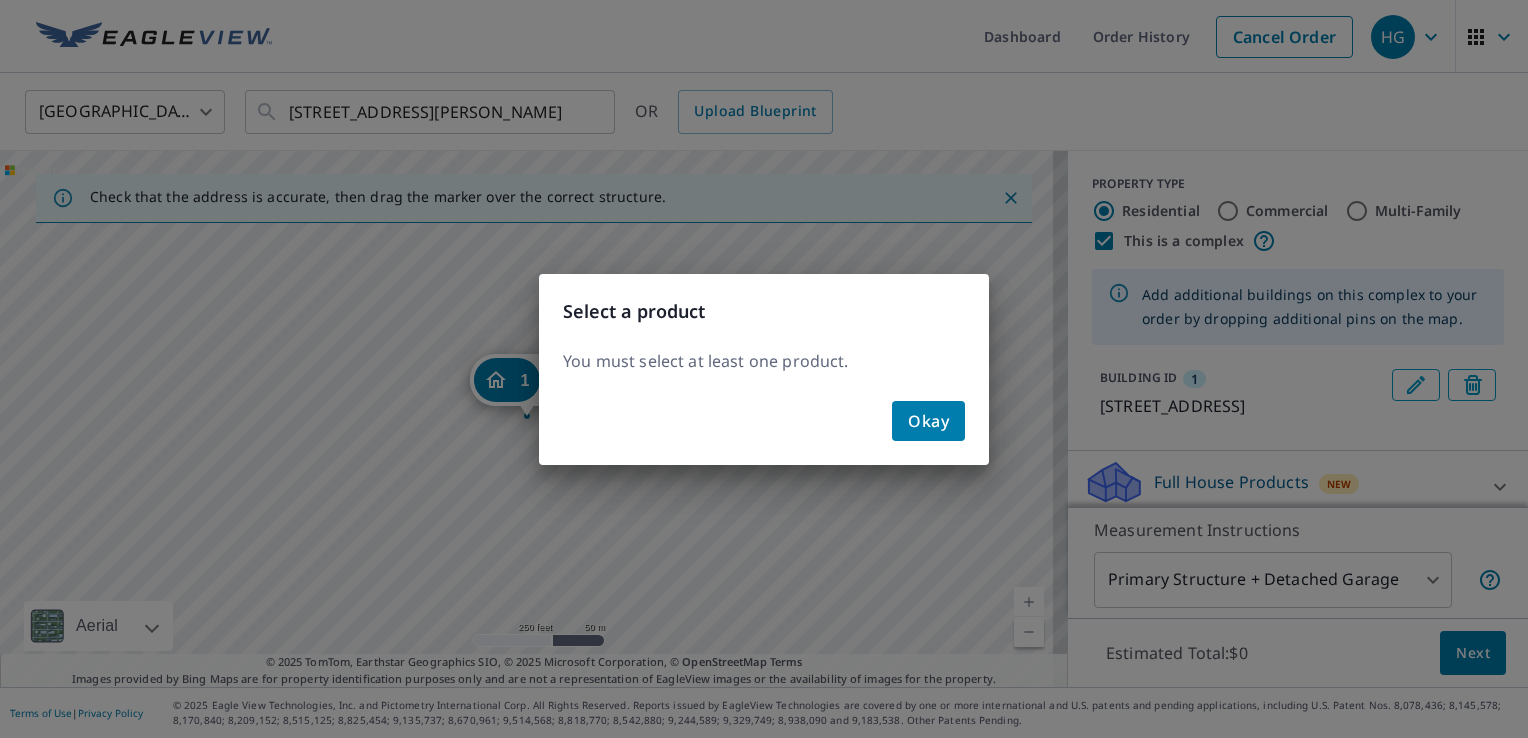 click on "Okay" at bounding box center (764, 429) 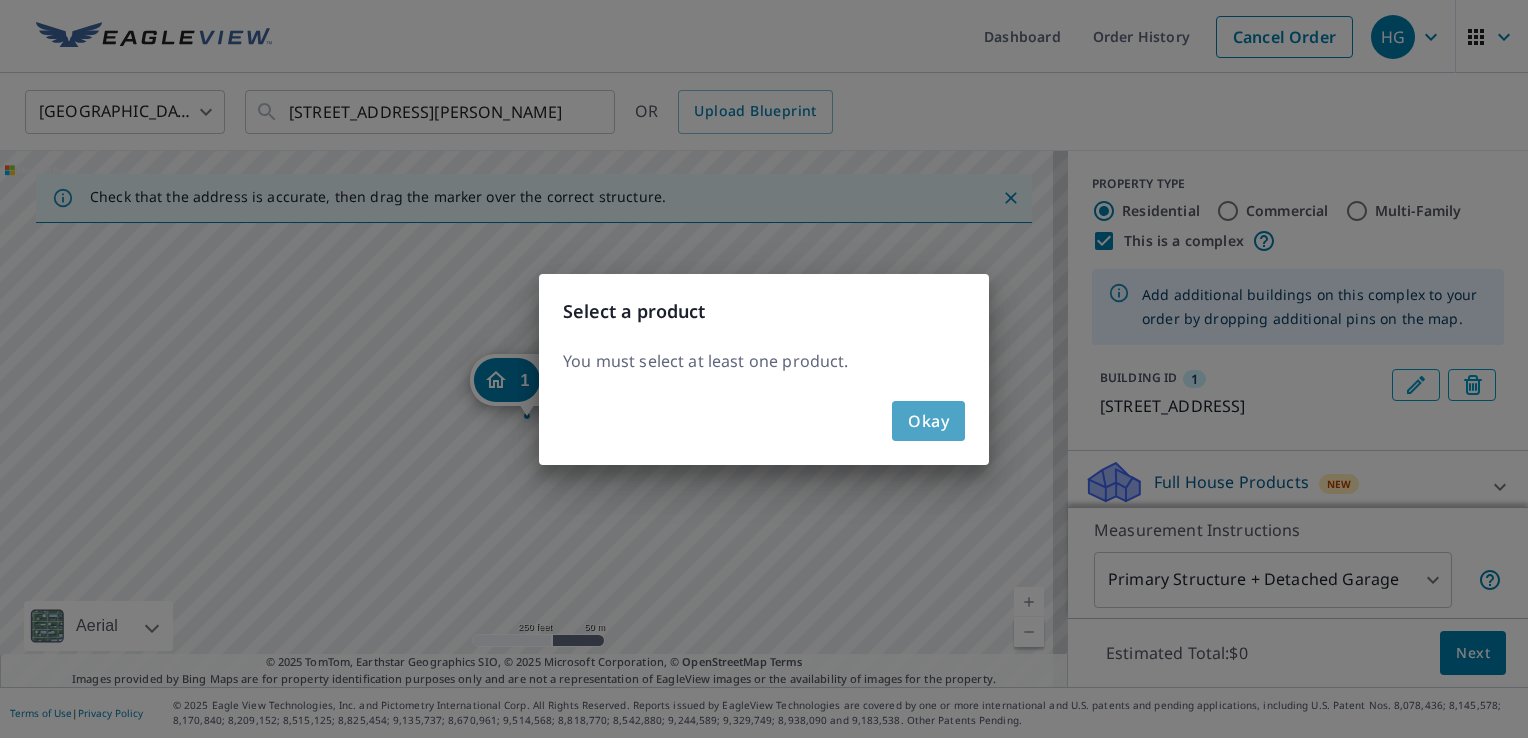 click on "Okay" at bounding box center (928, 421) 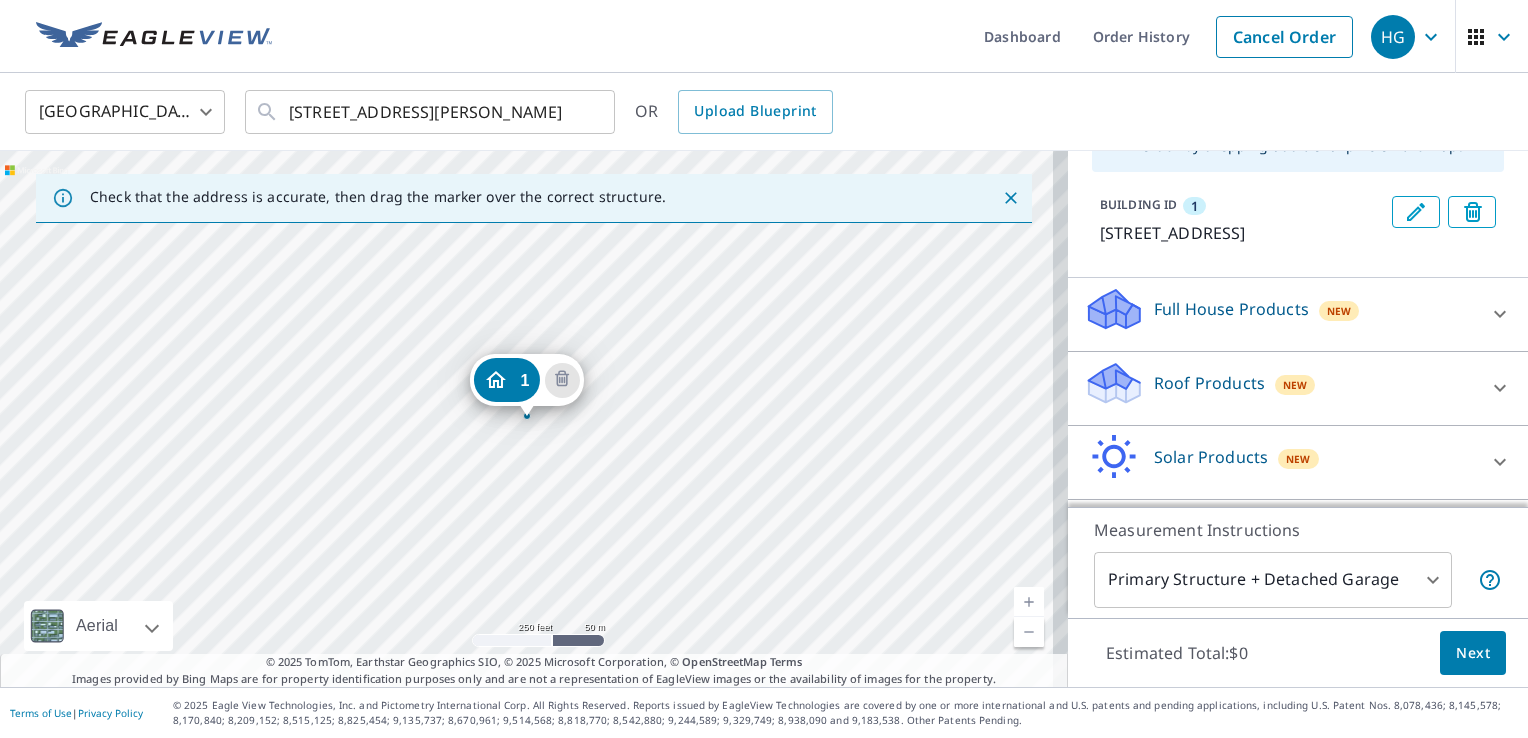 scroll, scrollTop: 213, scrollLeft: 0, axis: vertical 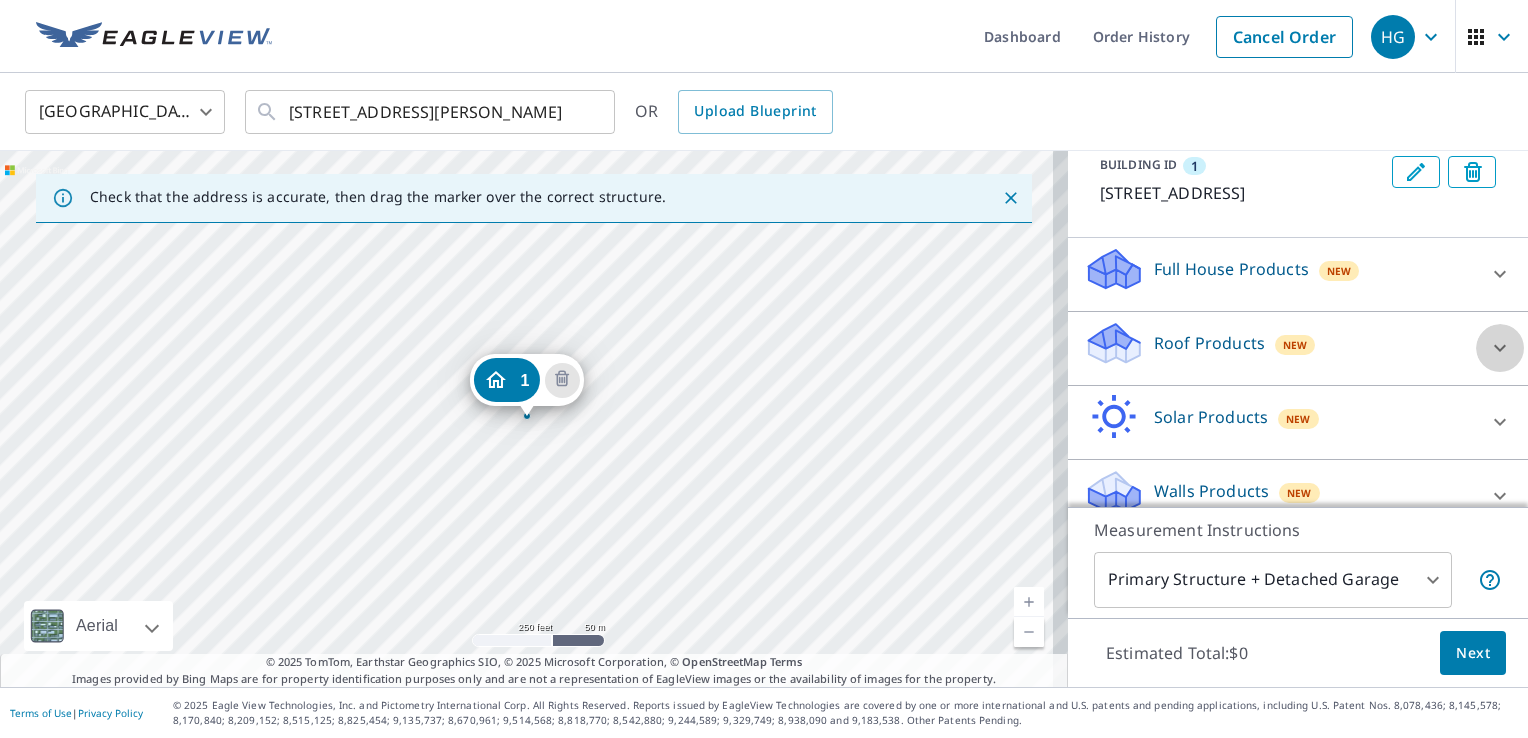 click 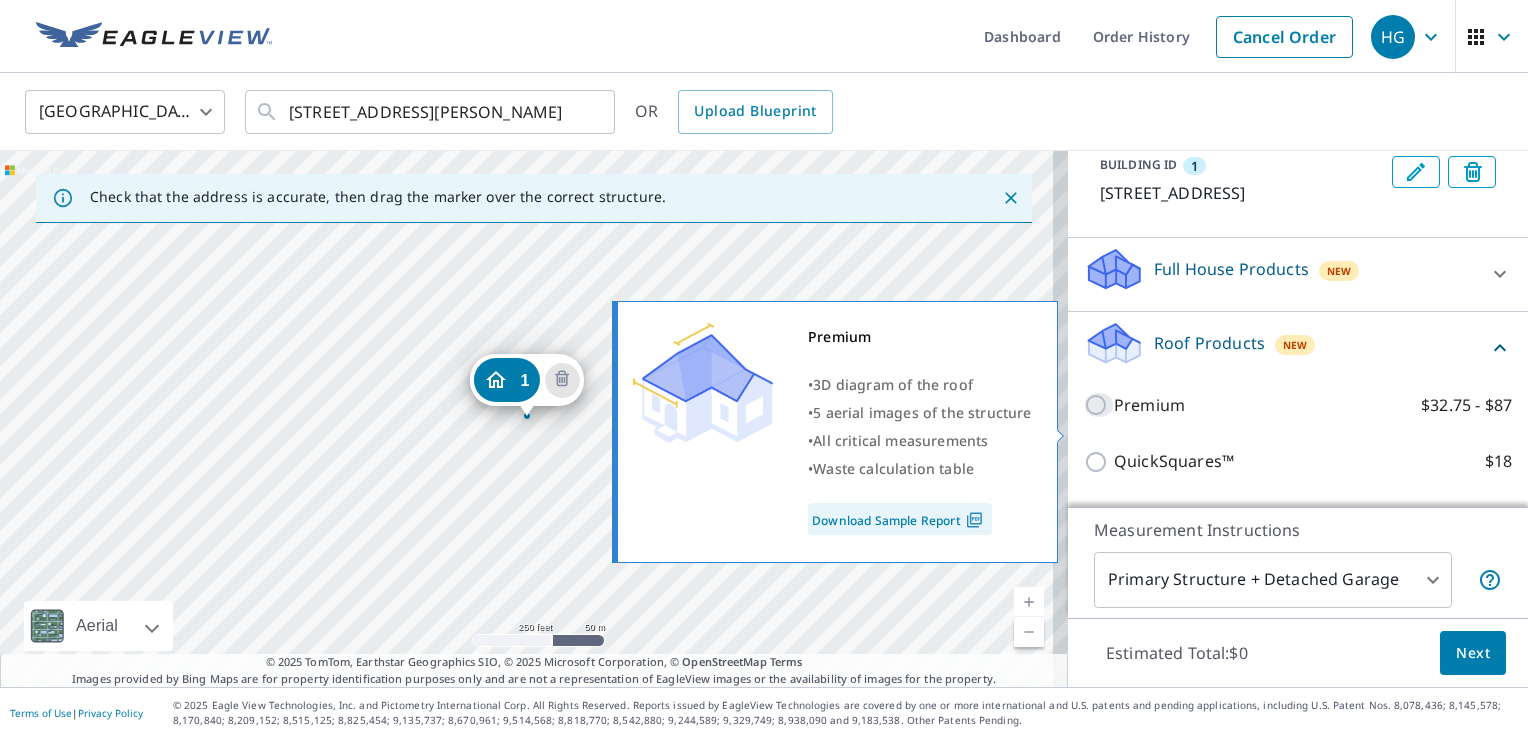 click on "Premium $32.75 - $87" at bounding box center (1099, 405) 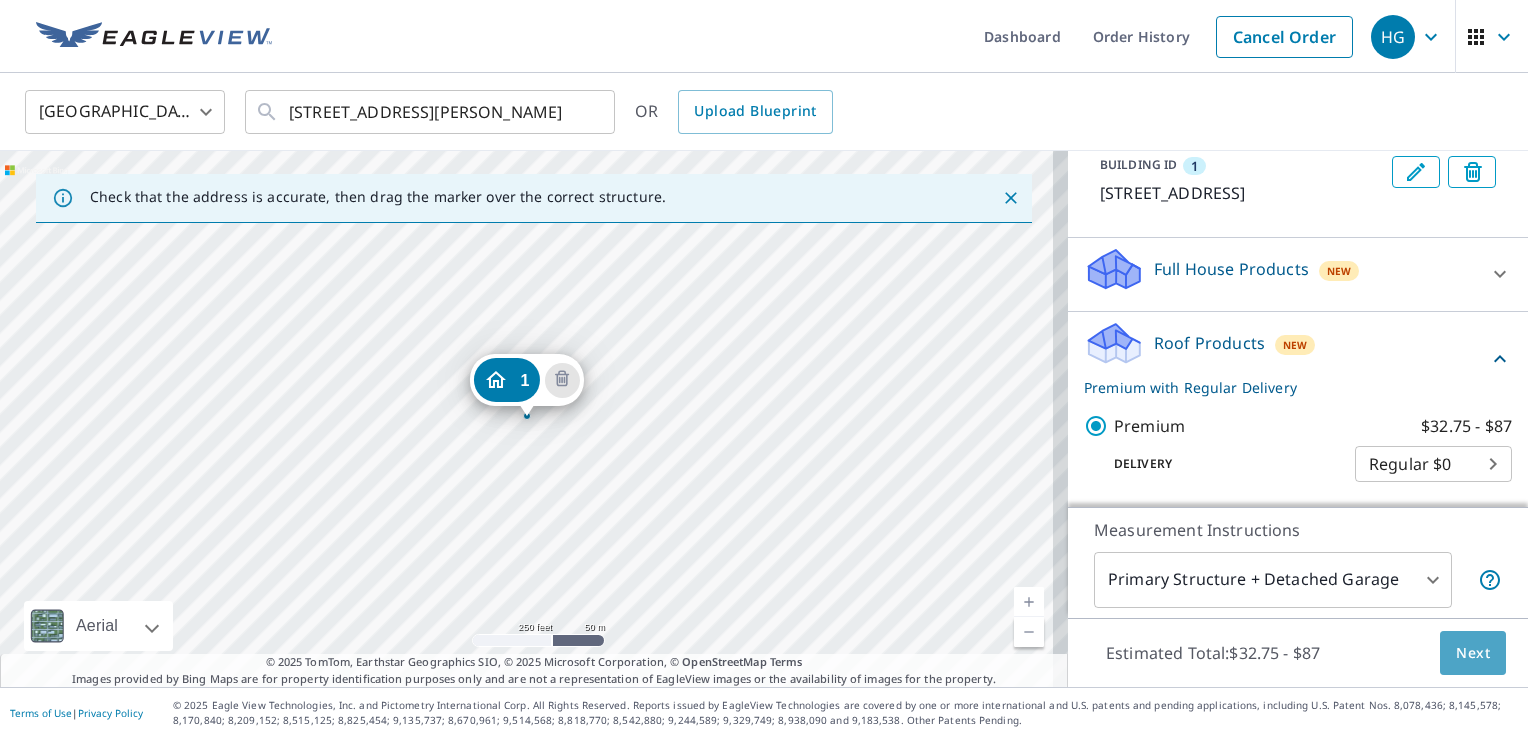click on "Next" at bounding box center [1473, 653] 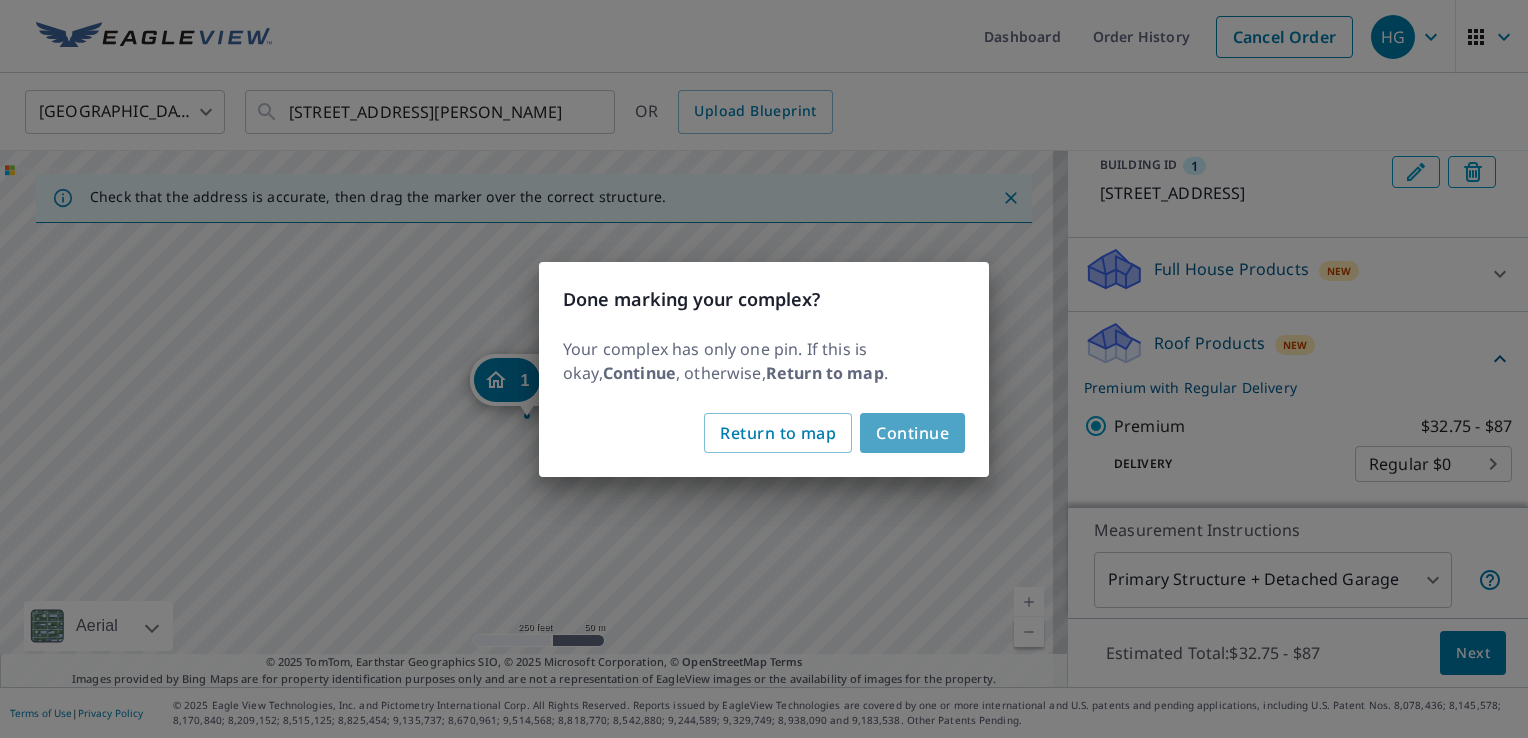 click on "Continue" at bounding box center (912, 433) 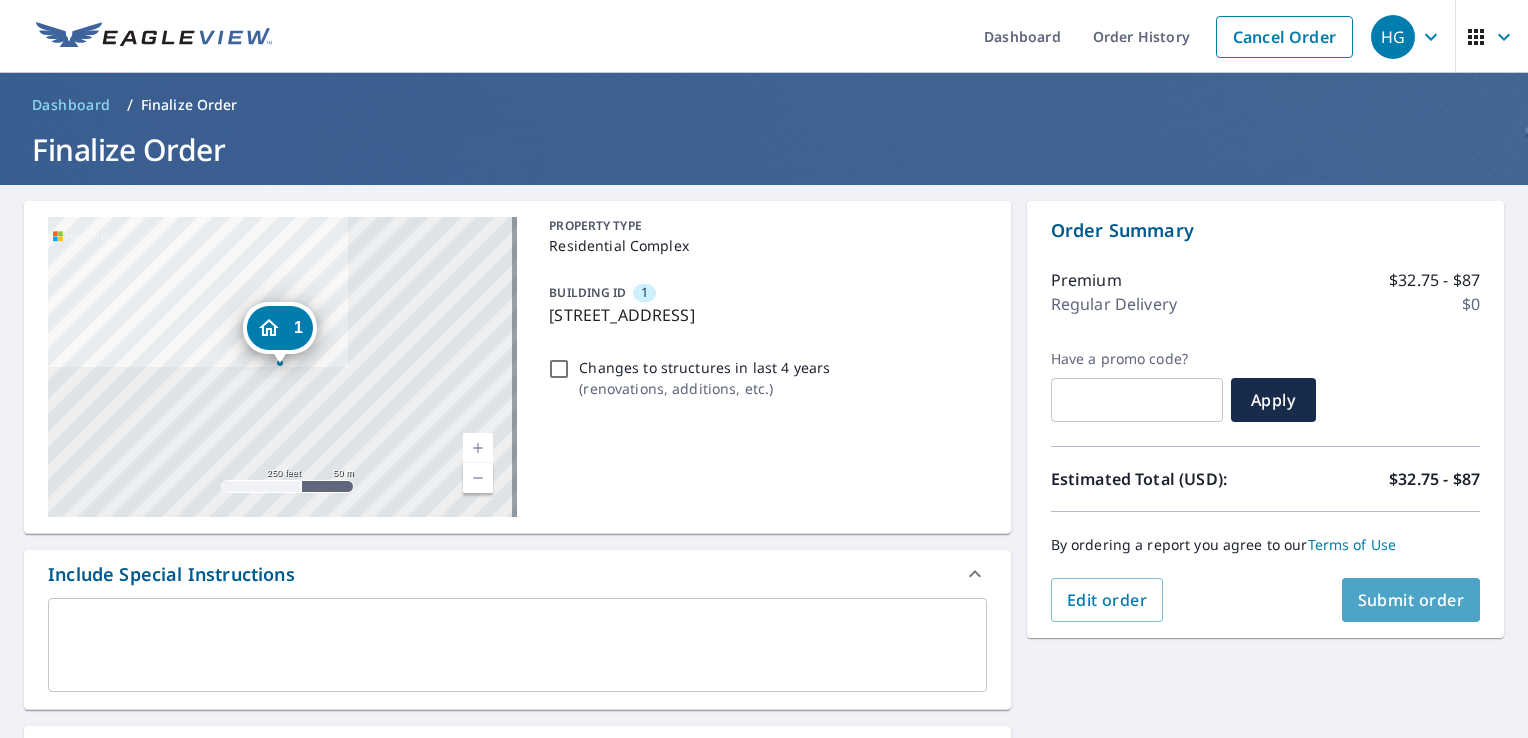 click on "Submit order" at bounding box center [1411, 600] 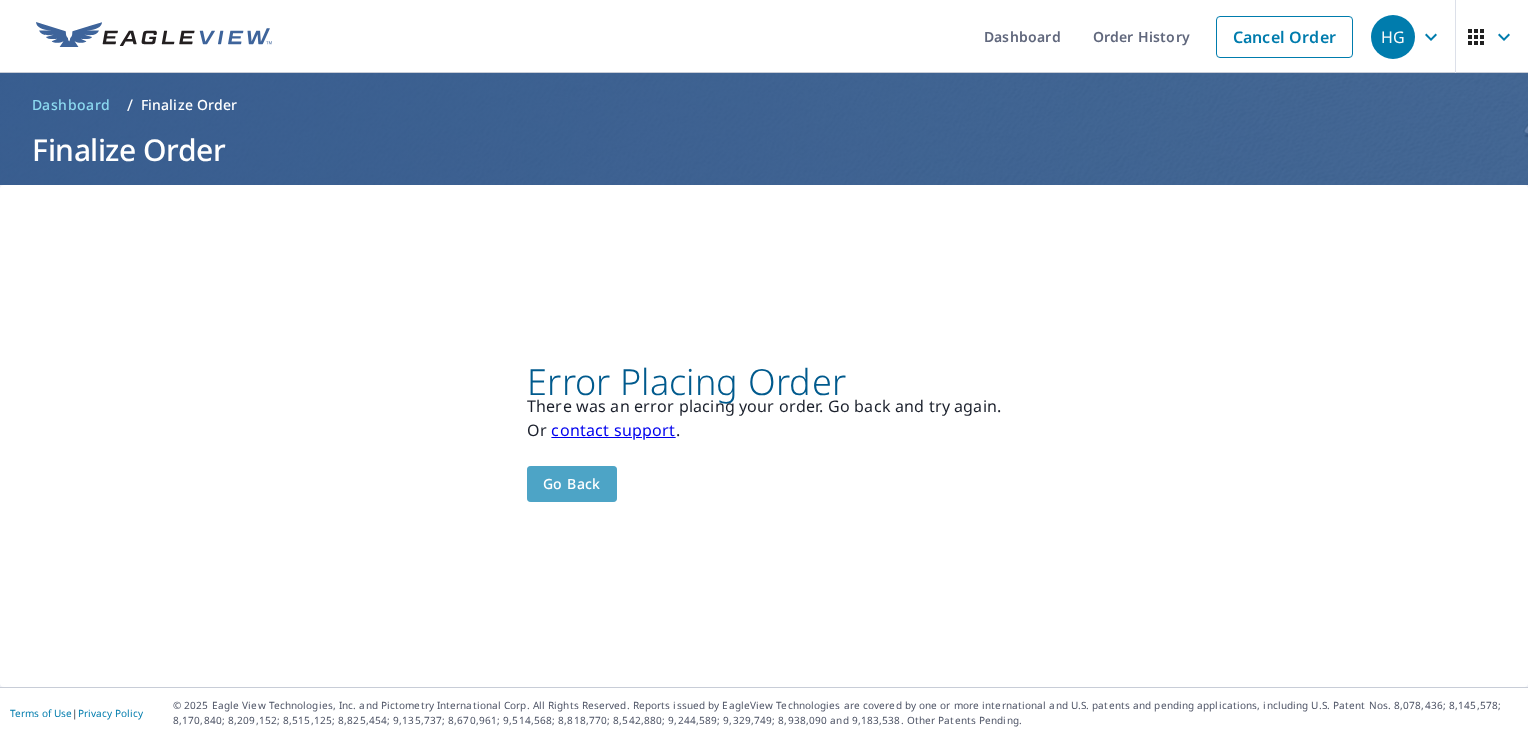 click on "Go back" at bounding box center (572, 484) 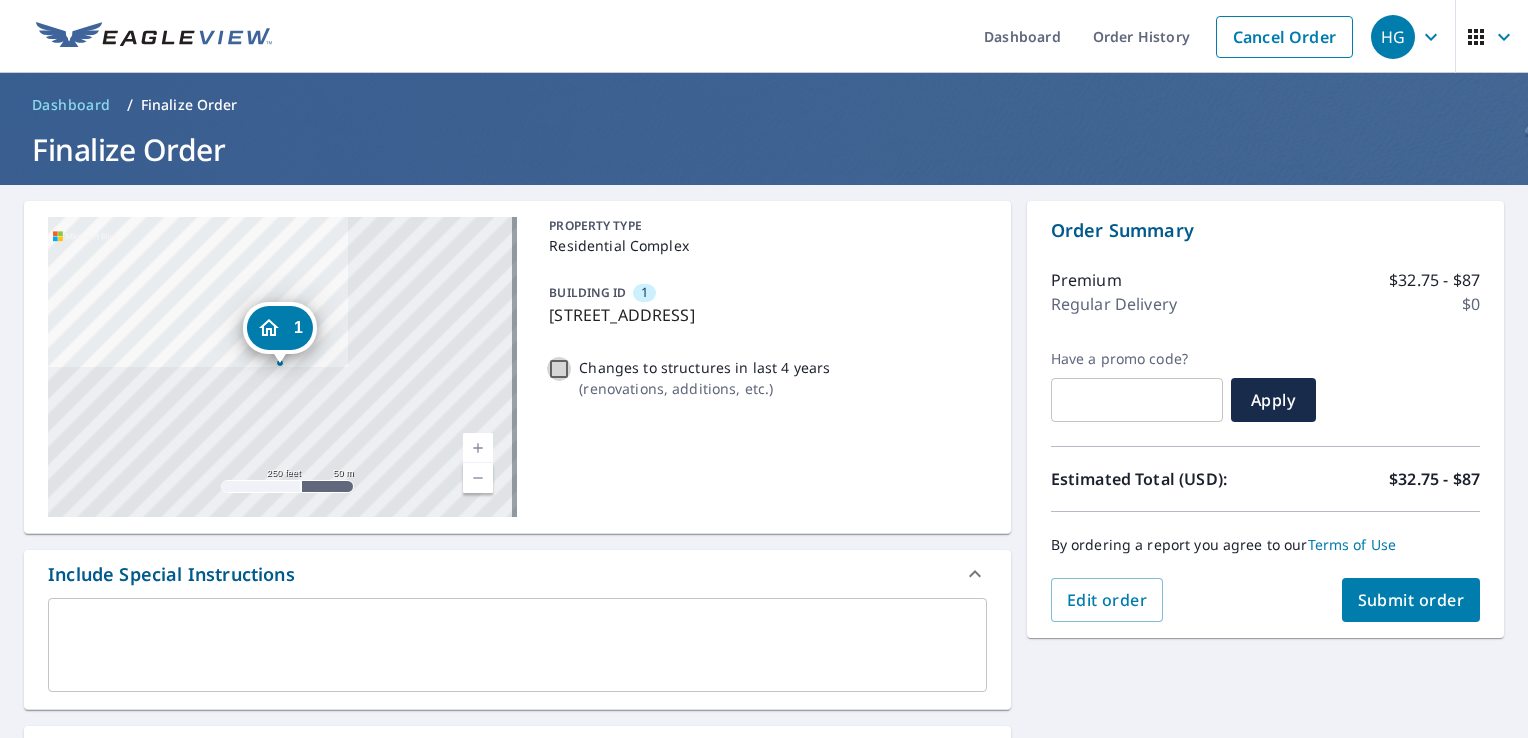 click on "Changes to structures in last 4 years ( renovations, additions, etc. )" at bounding box center (559, 369) 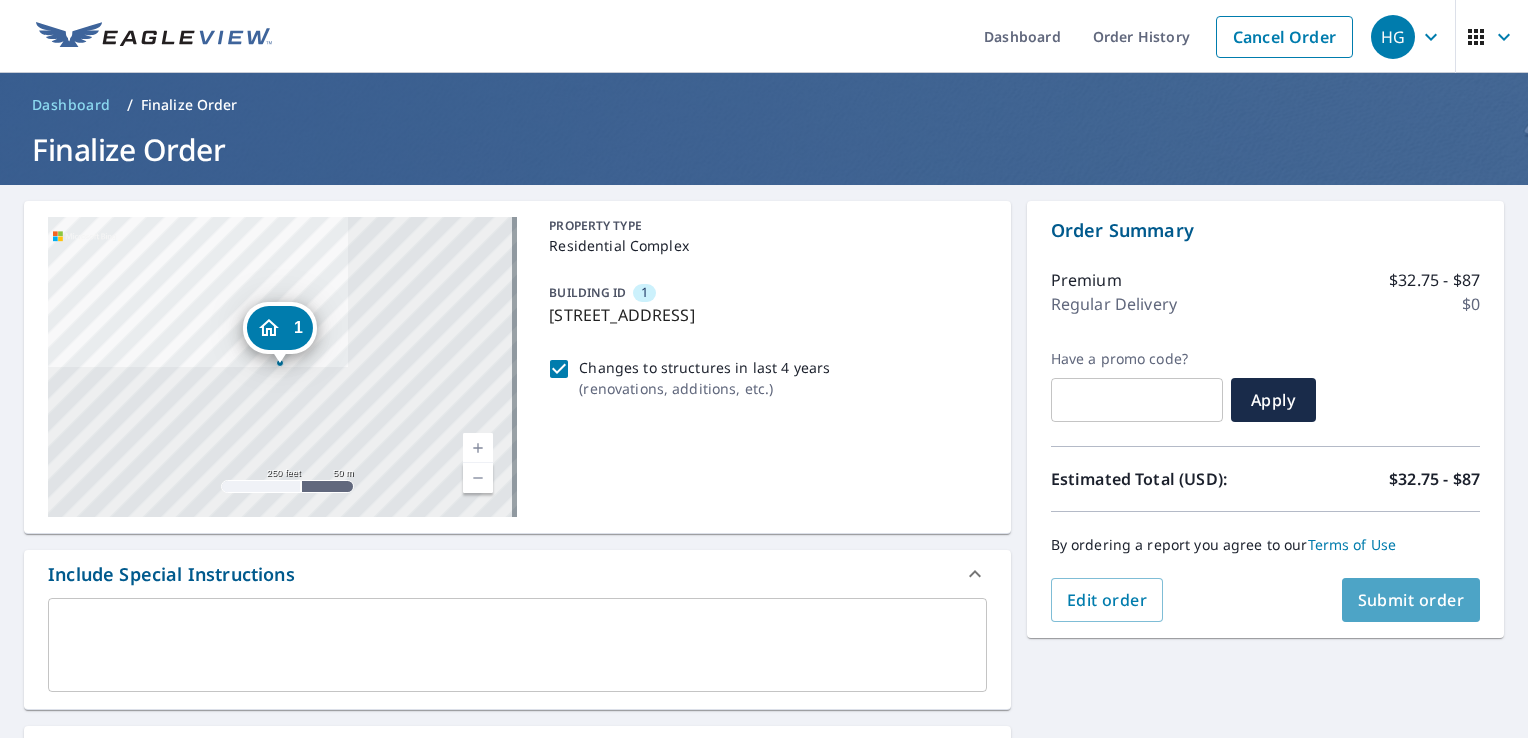 click on "Submit order" at bounding box center [1411, 600] 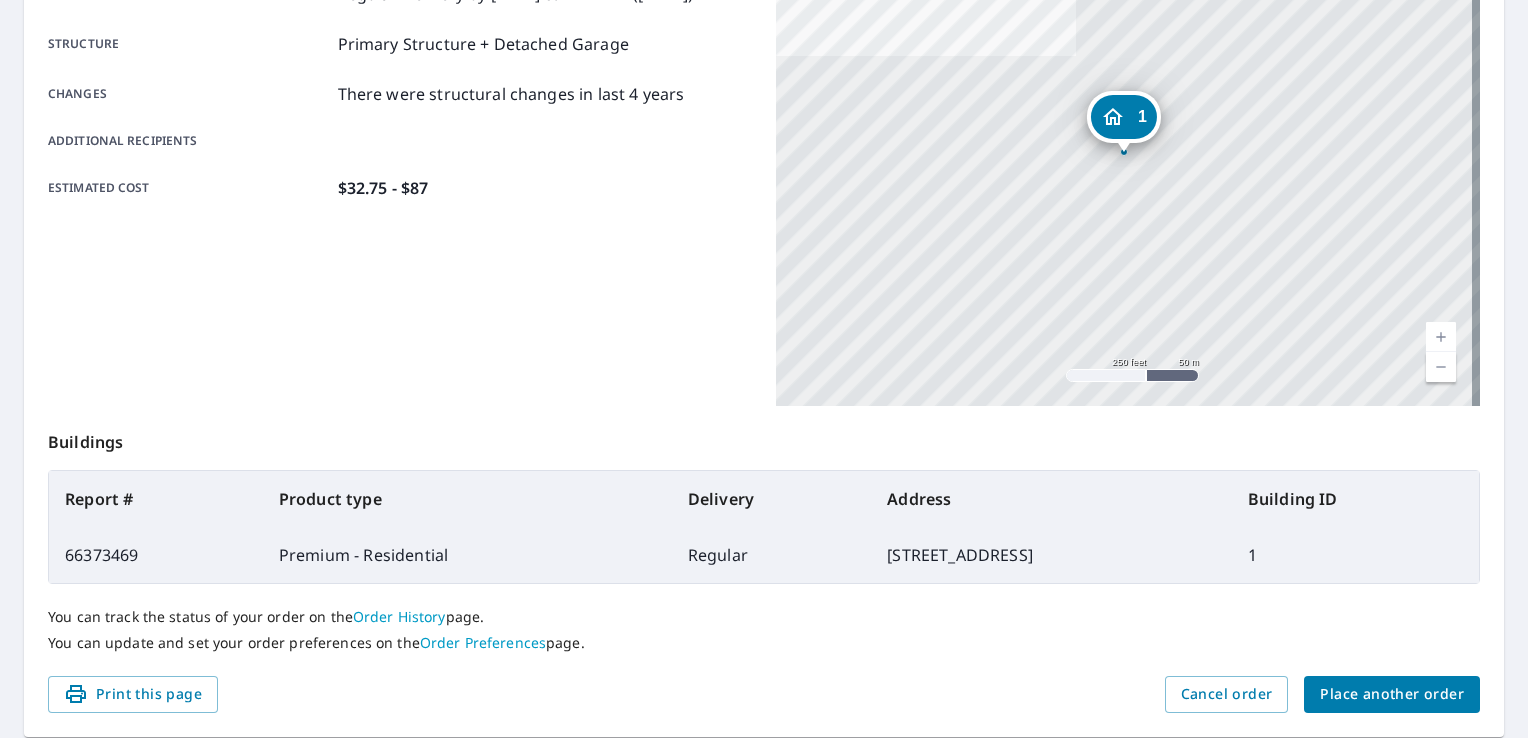 scroll, scrollTop: 413, scrollLeft: 0, axis: vertical 